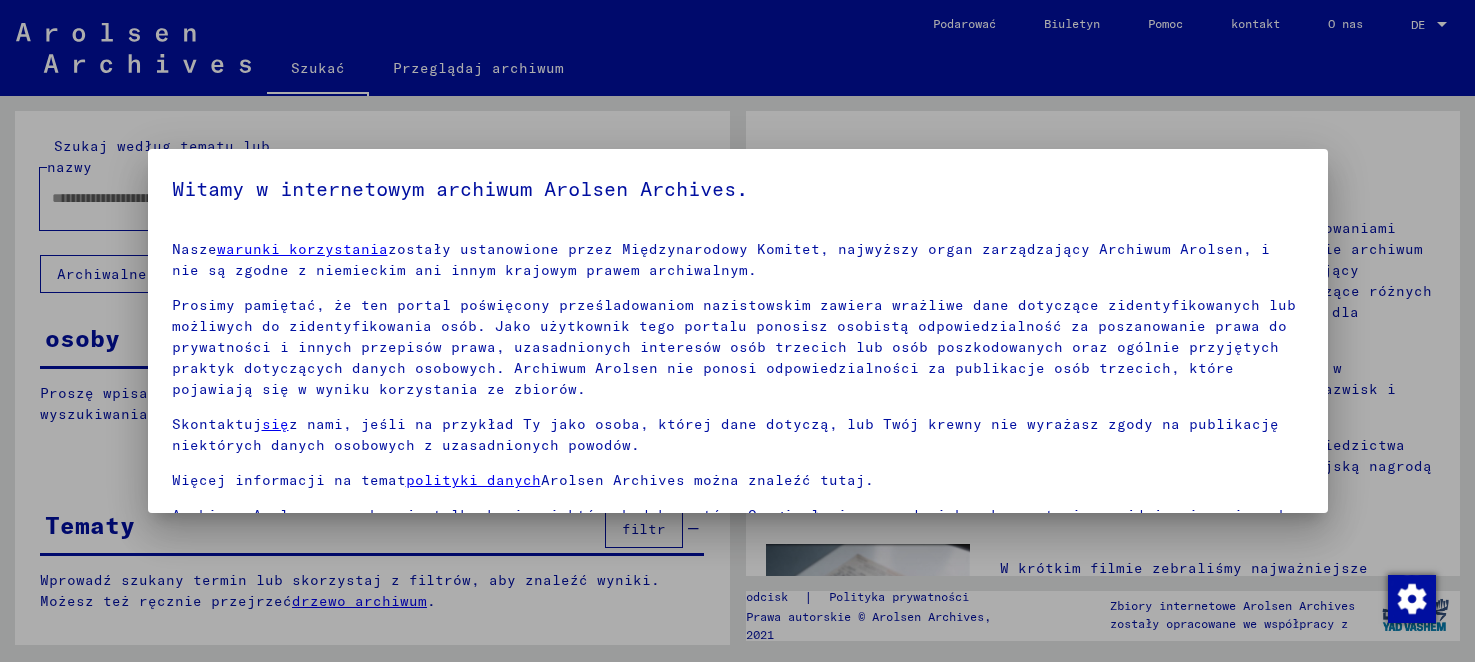 scroll, scrollTop: 0, scrollLeft: 0, axis: both 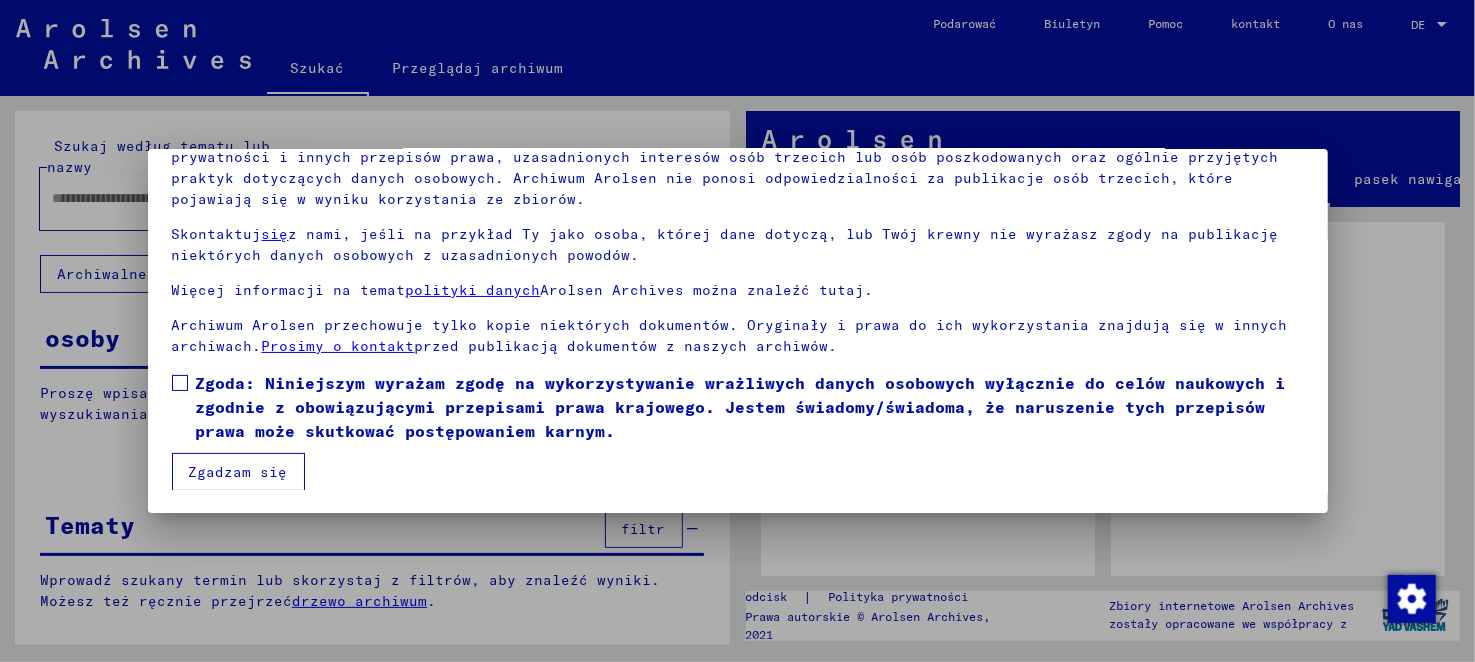 click at bounding box center (180, 383) 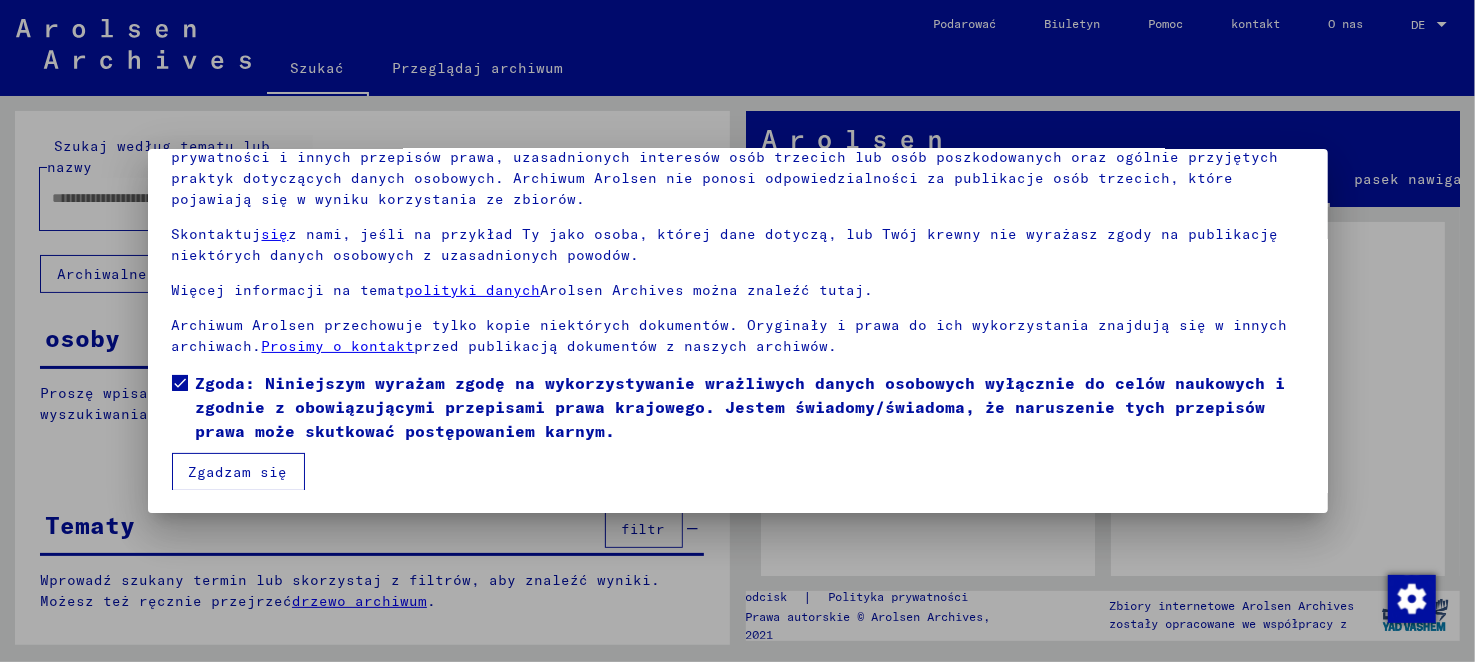 click on "Zgadzam się" at bounding box center [238, 472] 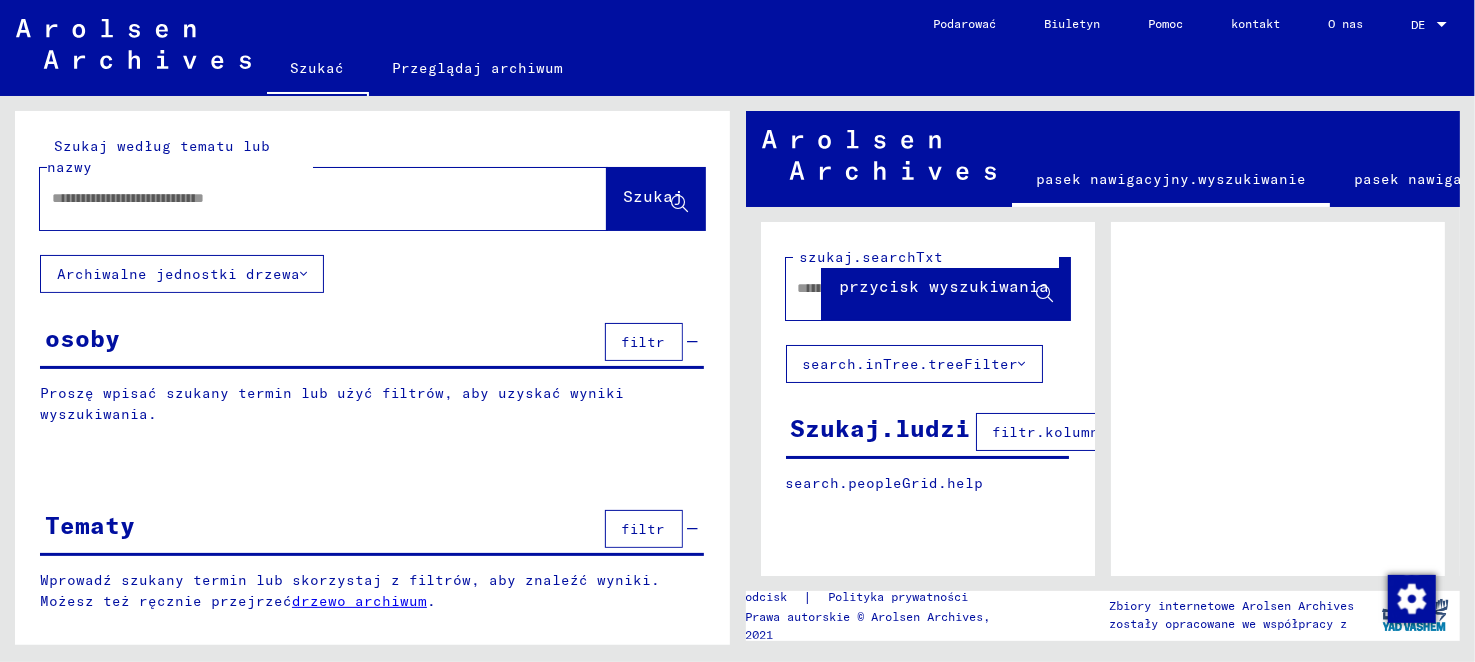 click at bounding box center [305, 198] 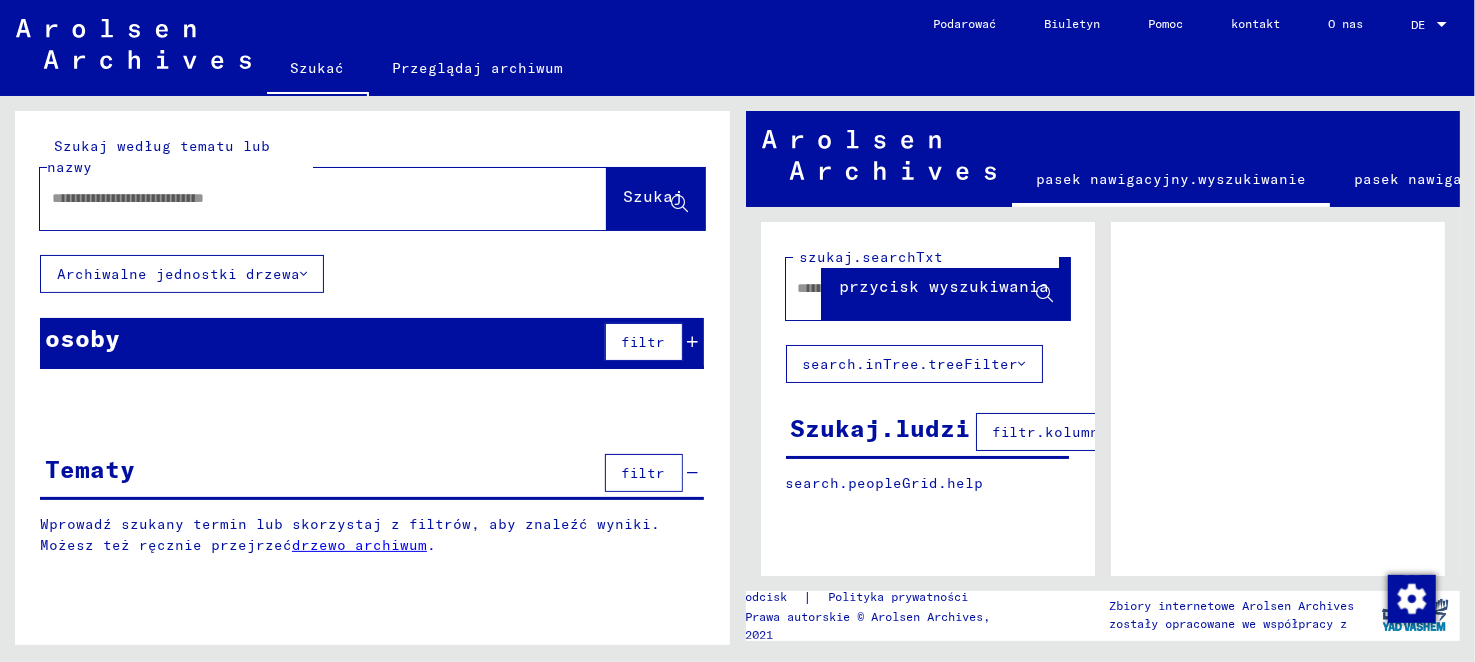 click on "filtr" at bounding box center [644, 342] 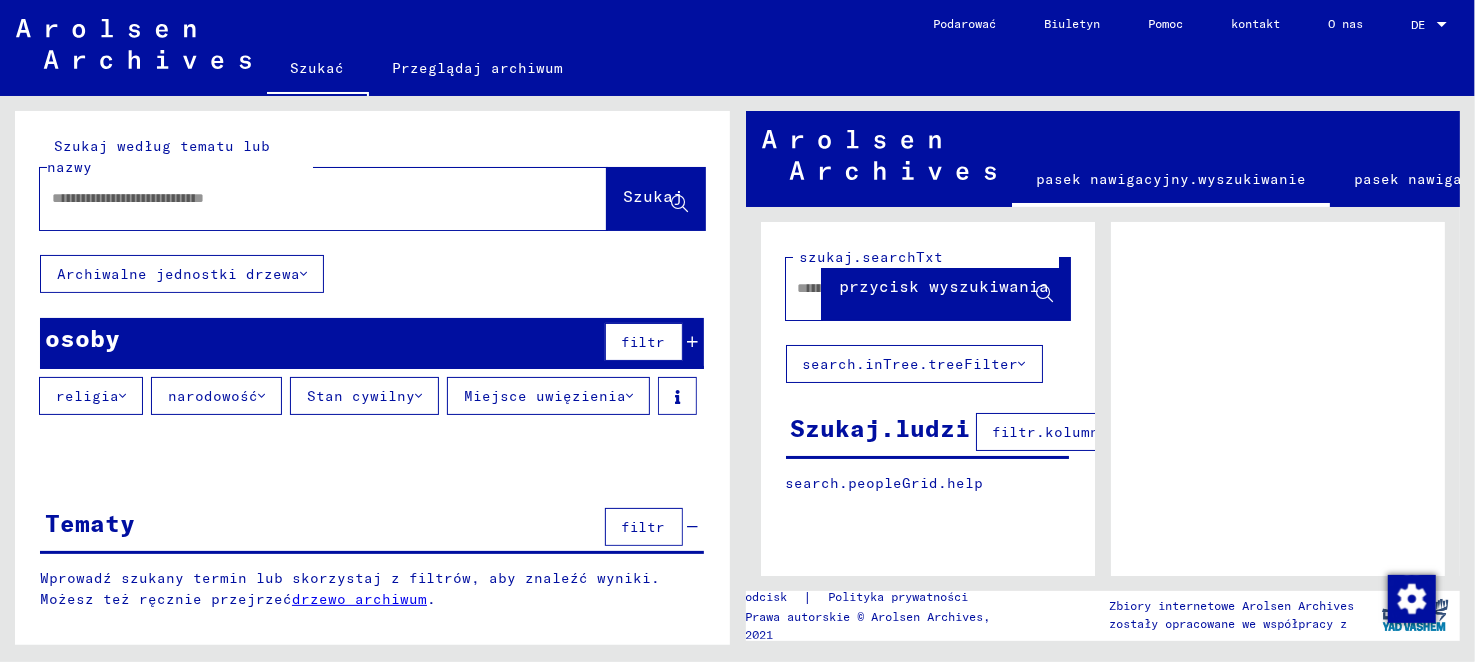 click at bounding box center [305, 198] 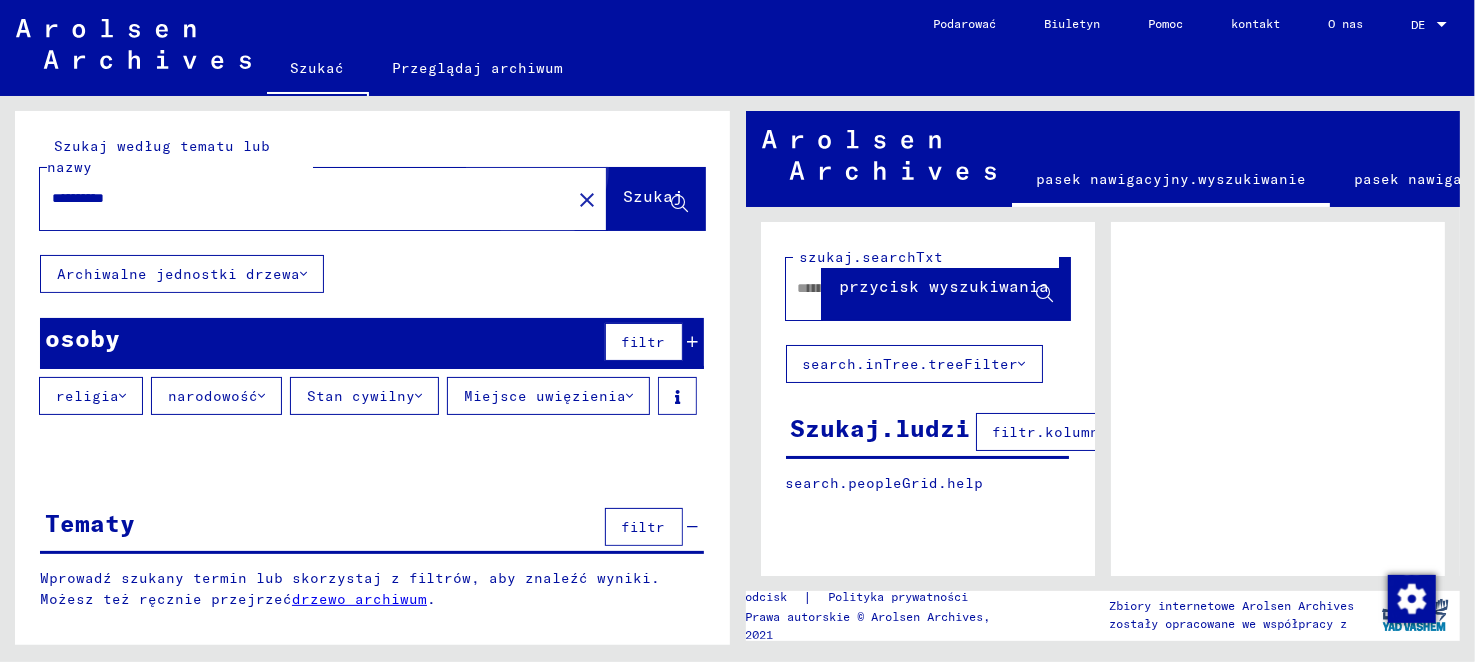 click on "Szukaj" 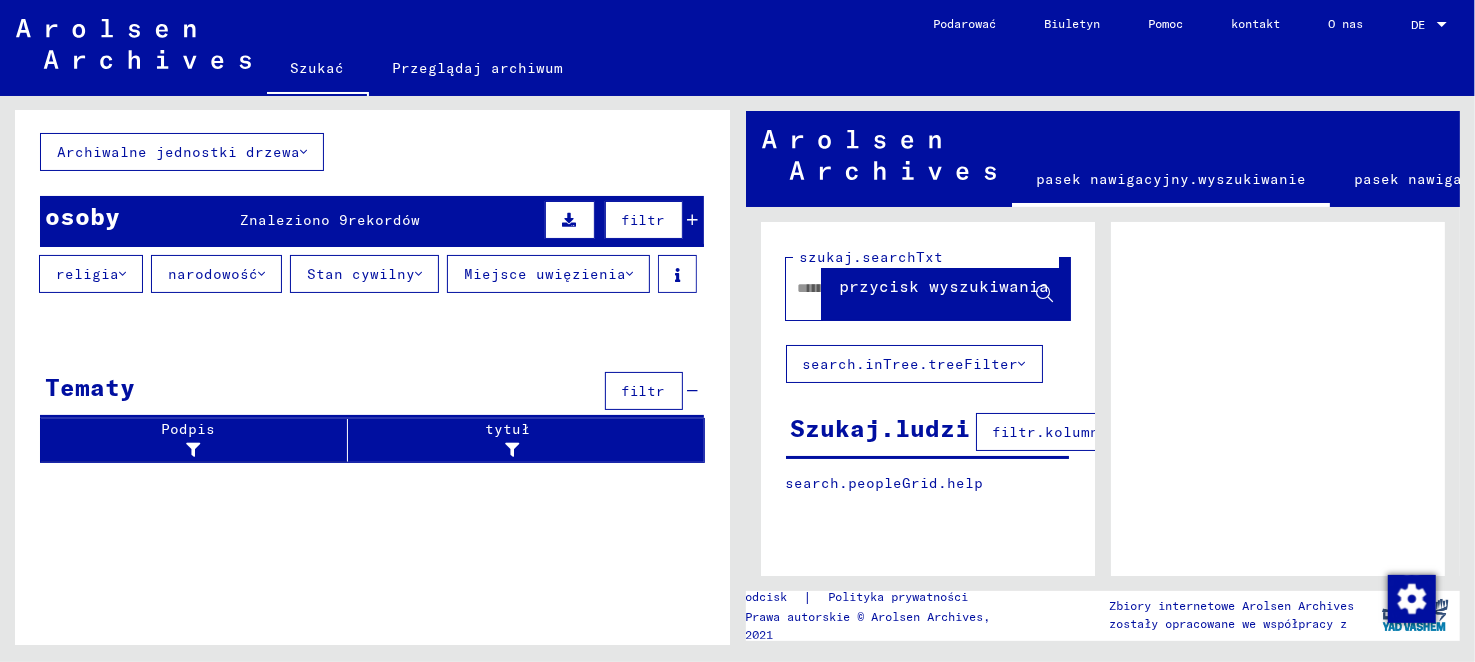 scroll, scrollTop: 0, scrollLeft: 0, axis: both 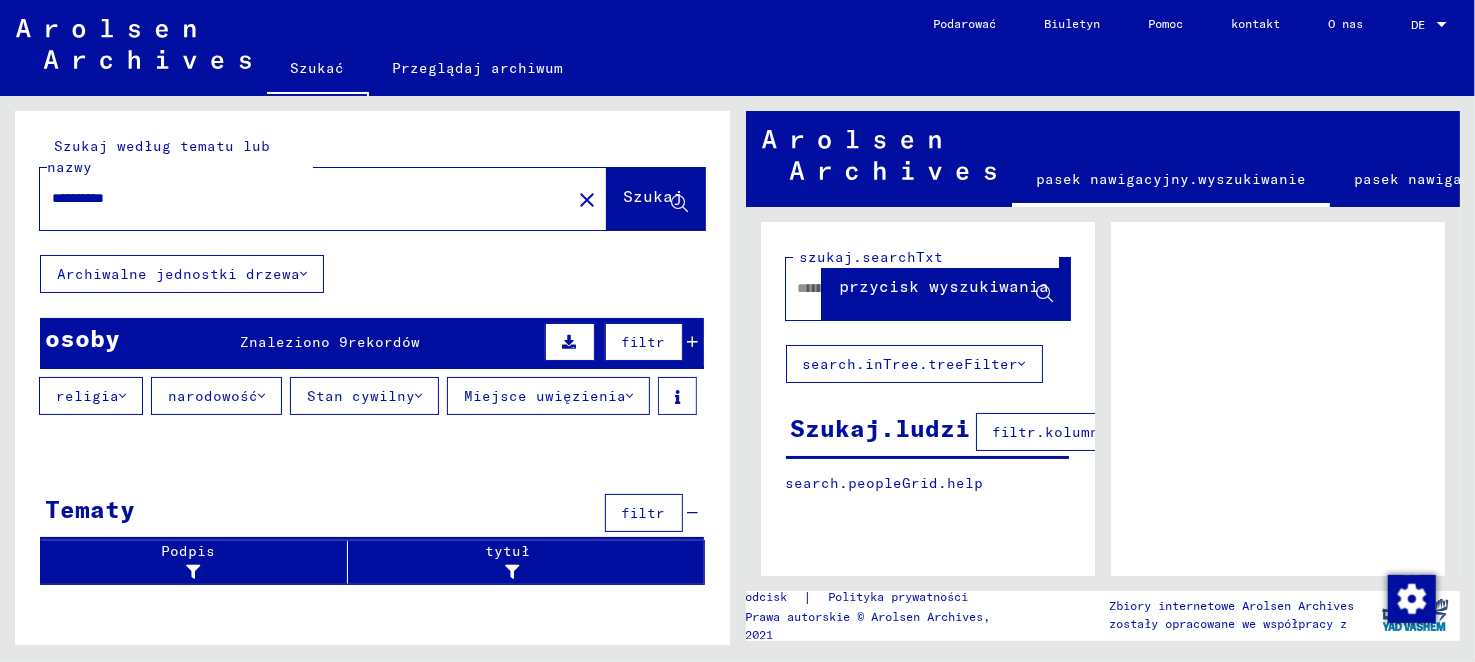 drag, startPoint x: 140, startPoint y: 195, endPoint x: 16, endPoint y: 190, distance: 124.10077 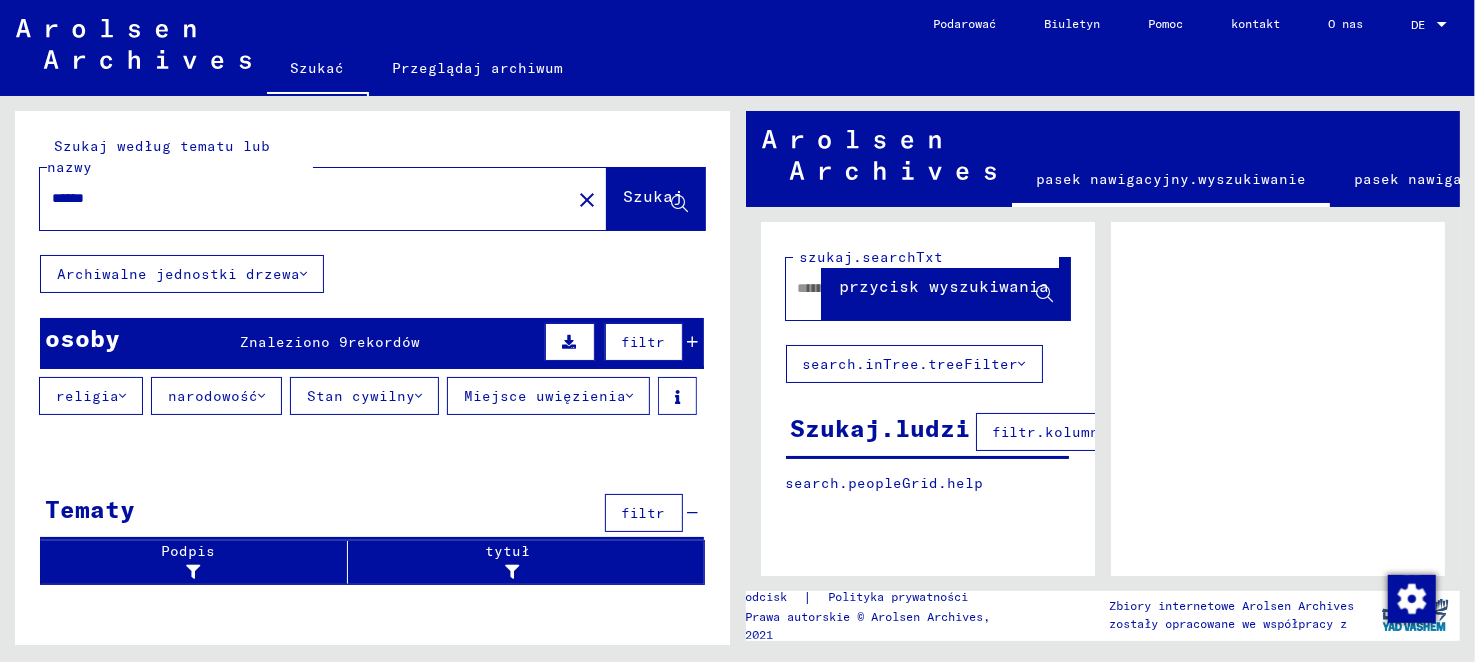 click on "Szukaj" 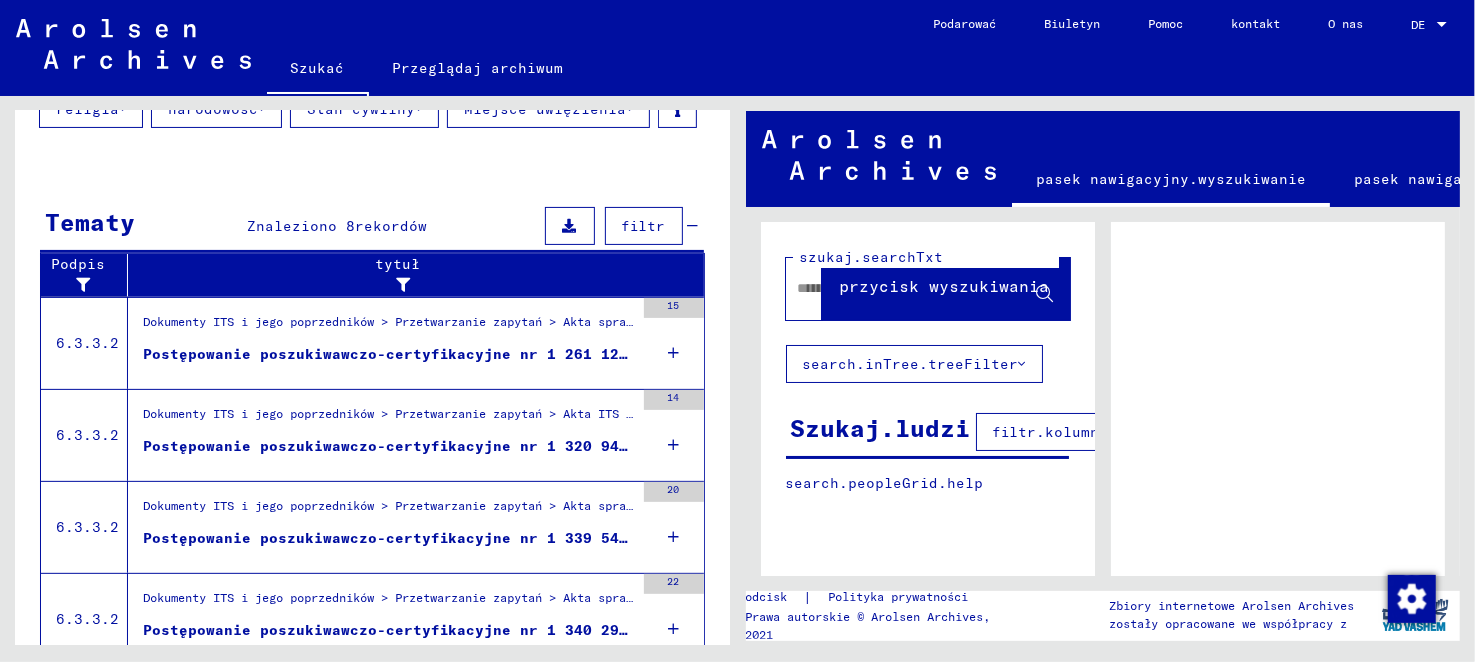 scroll, scrollTop: 300, scrollLeft: 0, axis: vertical 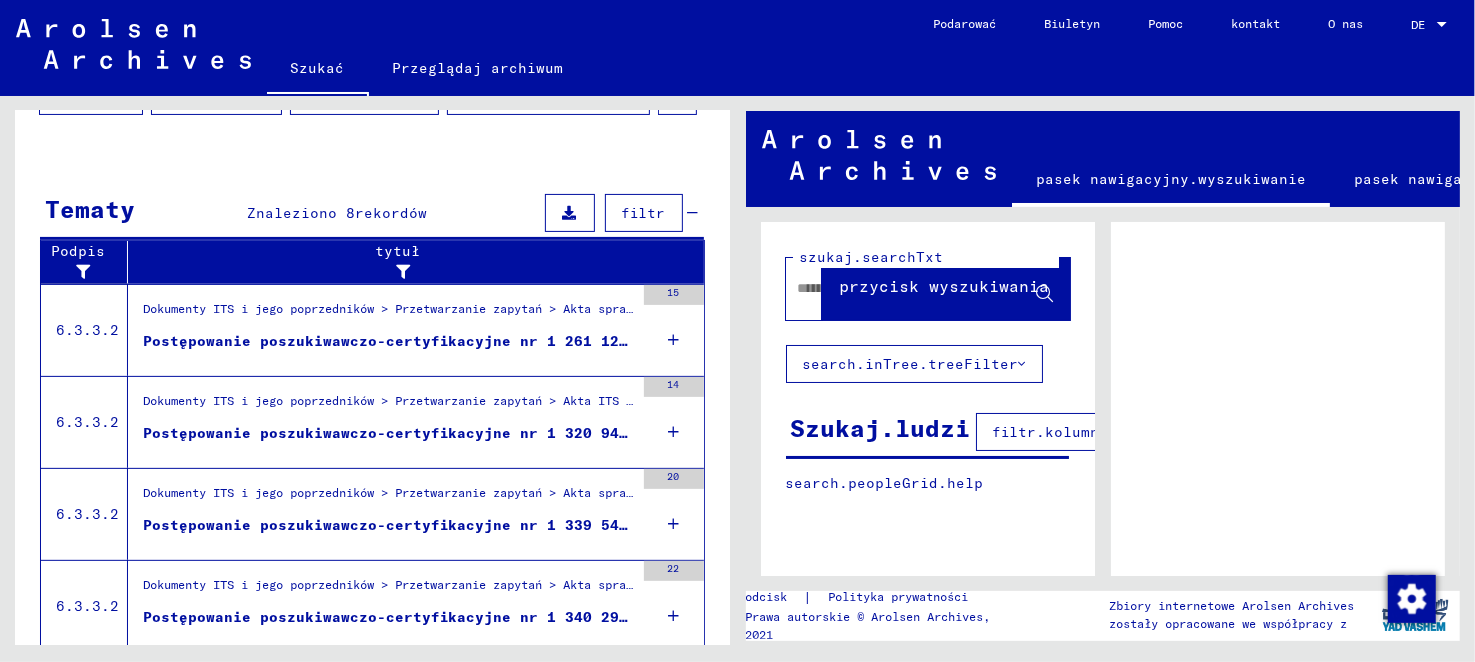 click on "Postępowanie poszukiwawczo-certyfikacyjne nr 1 261 128 dla CZERUCKIEJ, [NAME] ur. 17.04.1928" at bounding box center [556, 341] 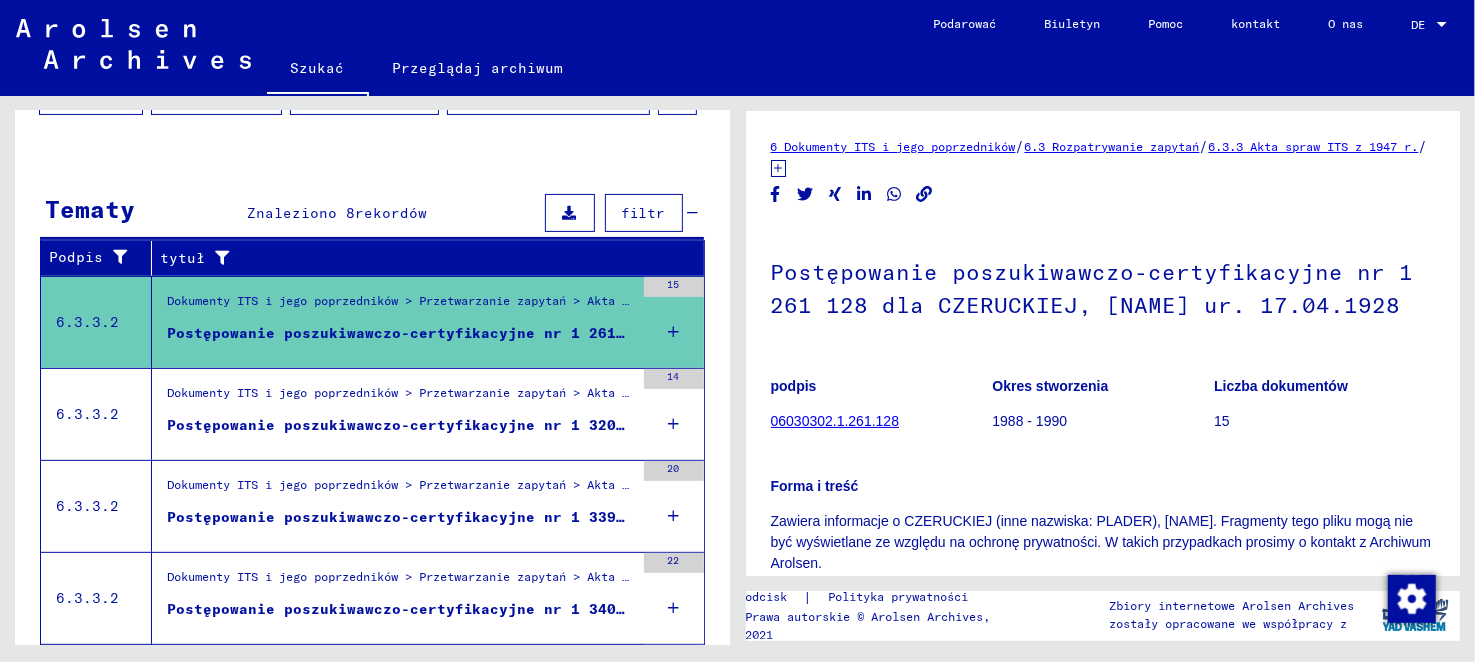 scroll, scrollTop: 0, scrollLeft: 0, axis: both 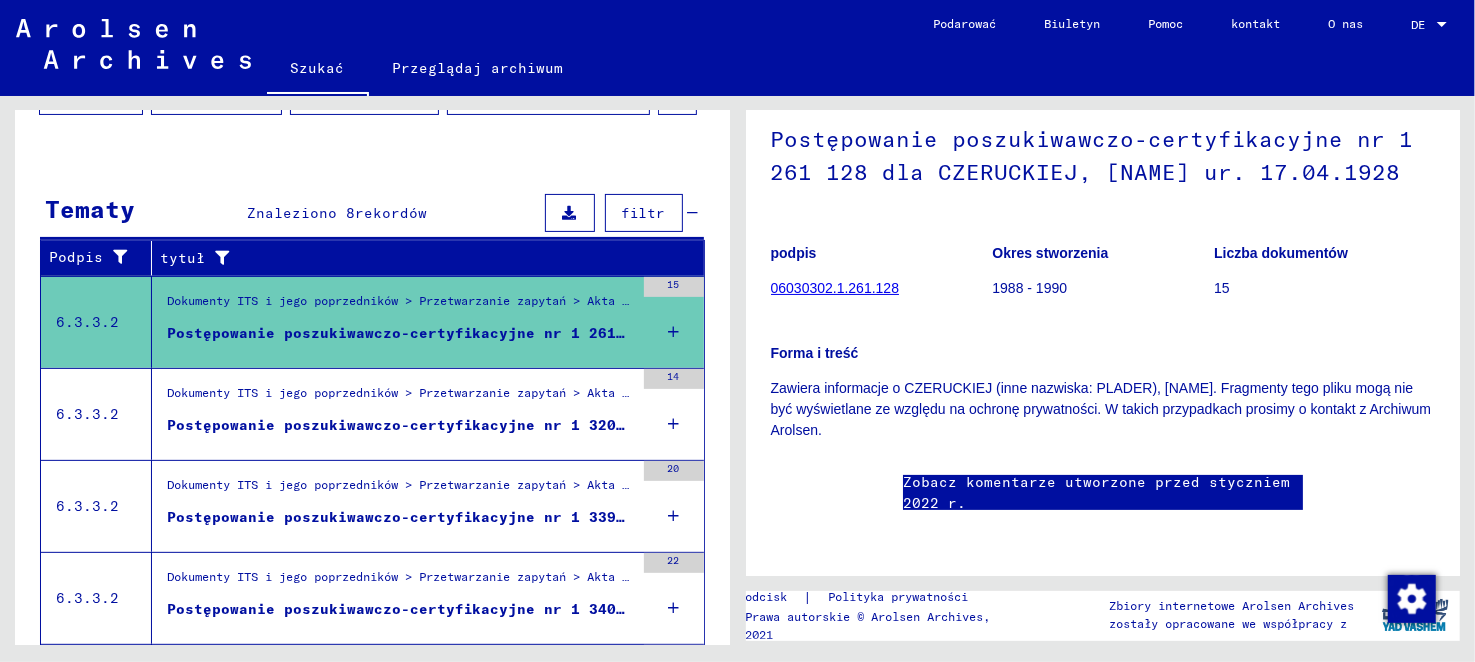click on "Postępowanie poszukiwawczo-certyfikacyjne nr 1 320 944 dla PLADER, [NAME] ur. 02.04.1923" at bounding box center [562, 425] 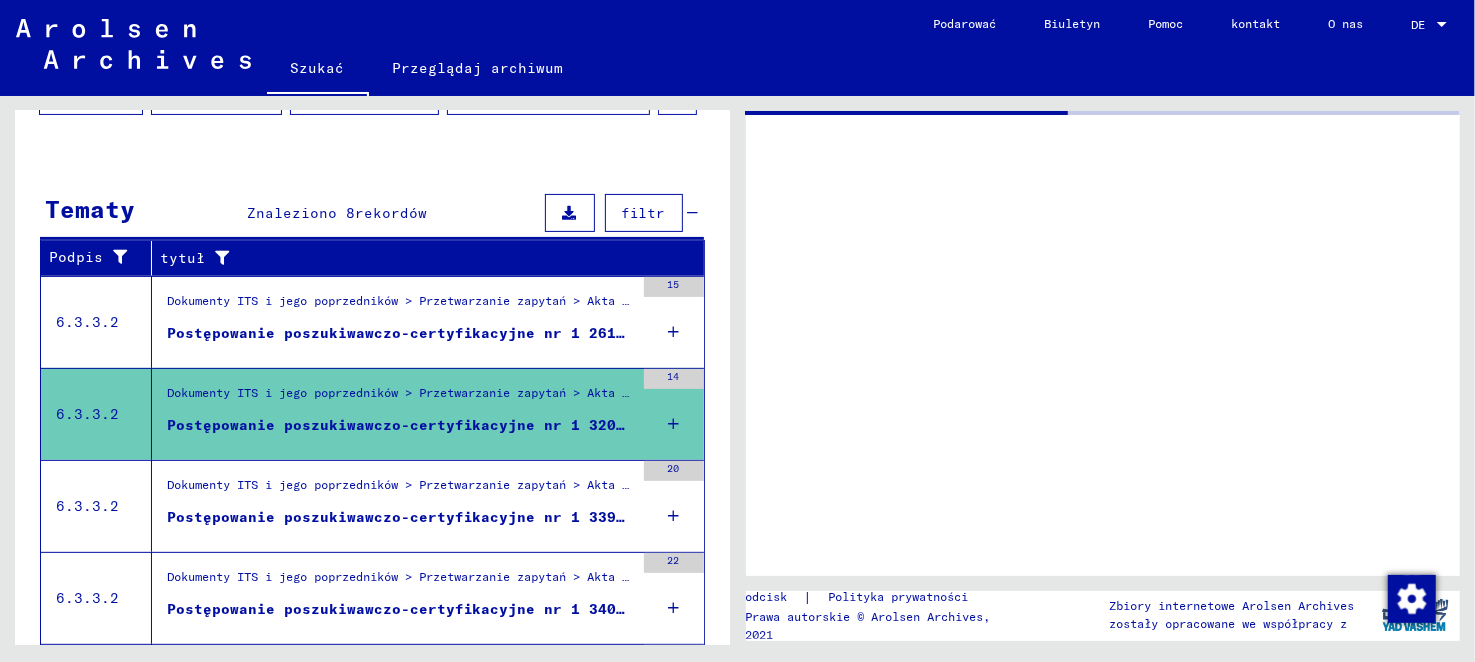 scroll, scrollTop: 0, scrollLeft: 0, axis: both 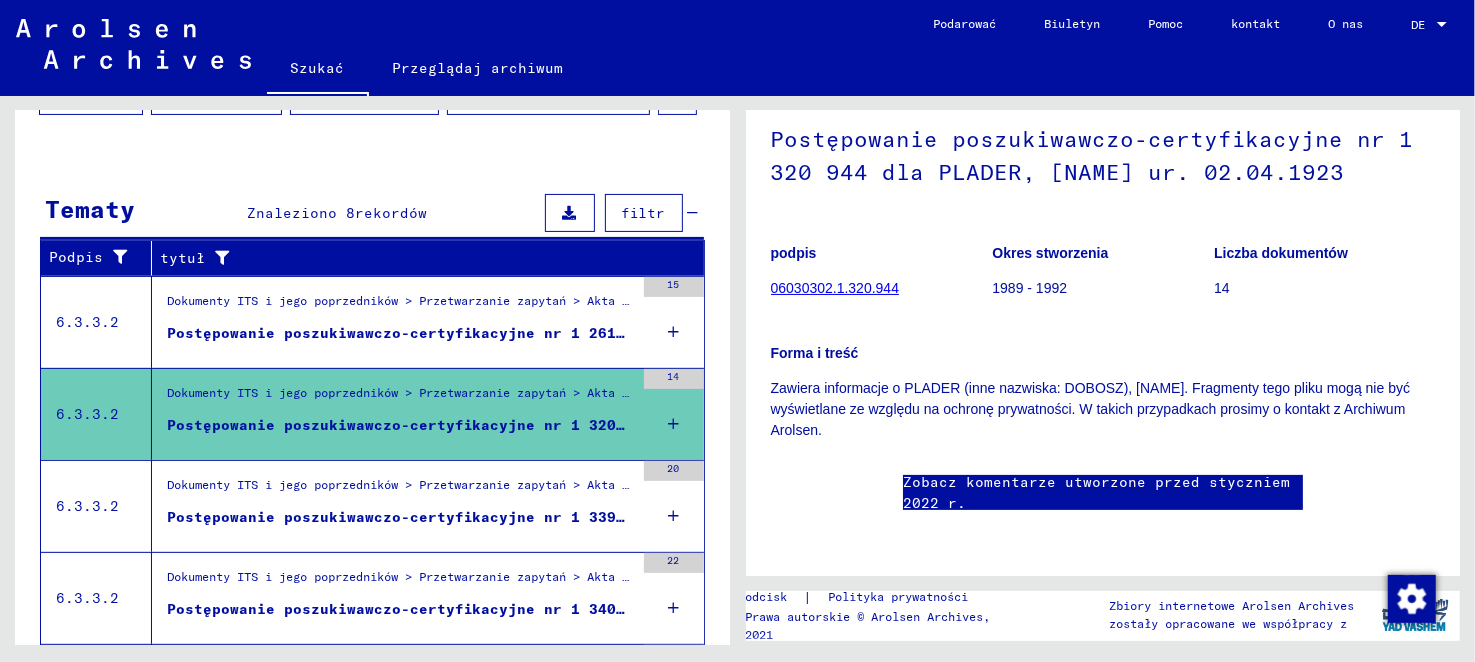 click on "Postępowanie poszukiwawczo-certyfikacyjne nr 1 339 549 dla PLADER, [NAME] ur. 06.12.1911" at bounding box center (562, 517) 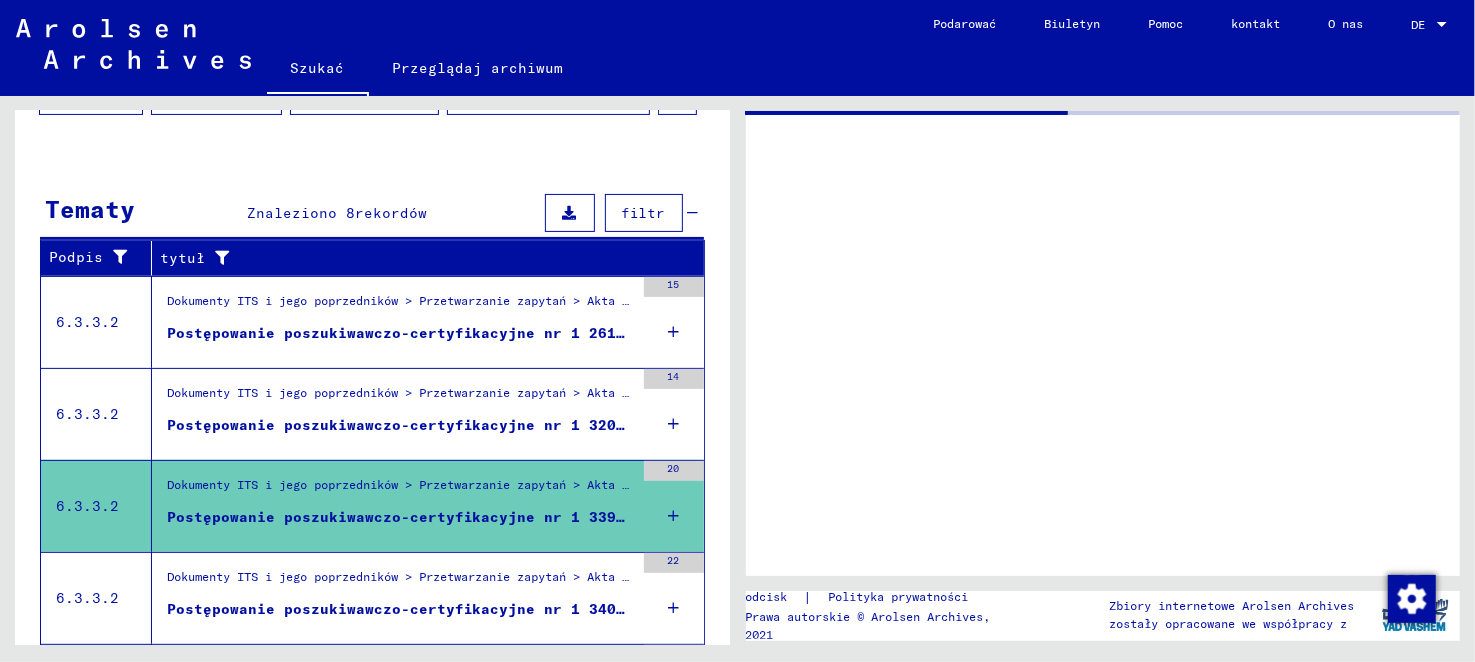 scroll, scrollTop: 0, scrollLeft: 0, axis: both 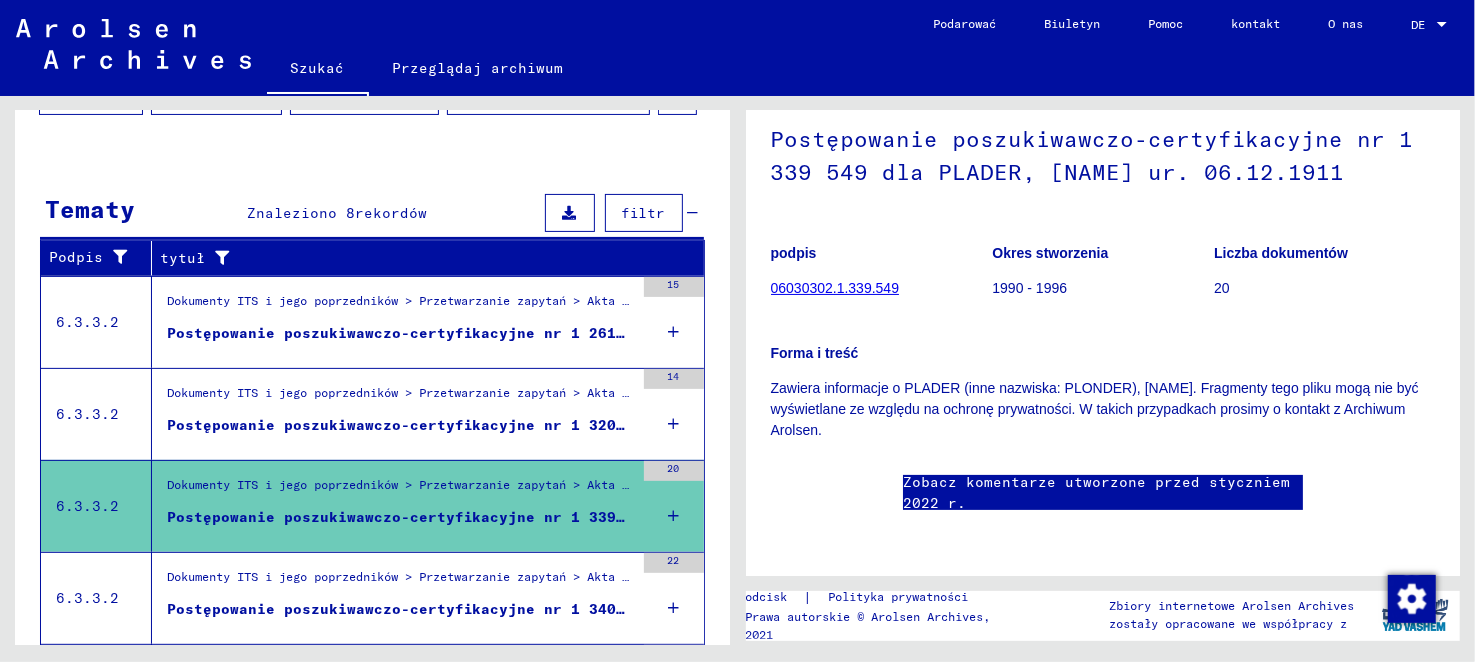 click on "Postępowanie poszukiwawczo-certyfikacyjne nr 1 340 292 dla [LAST], [NAME] ur. [DATE]" at bounding box center (544, 609) 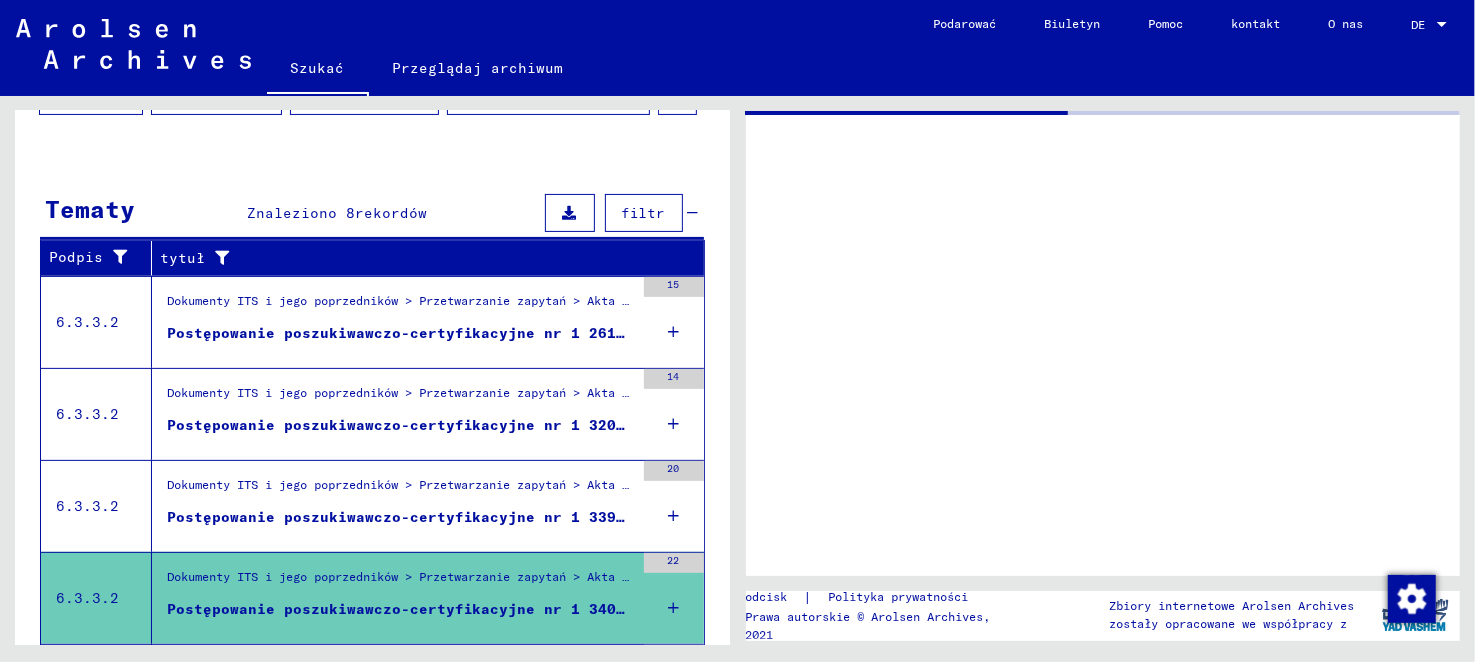 scroll, scrollTop: 0, scrollLeft: 0, axis: both 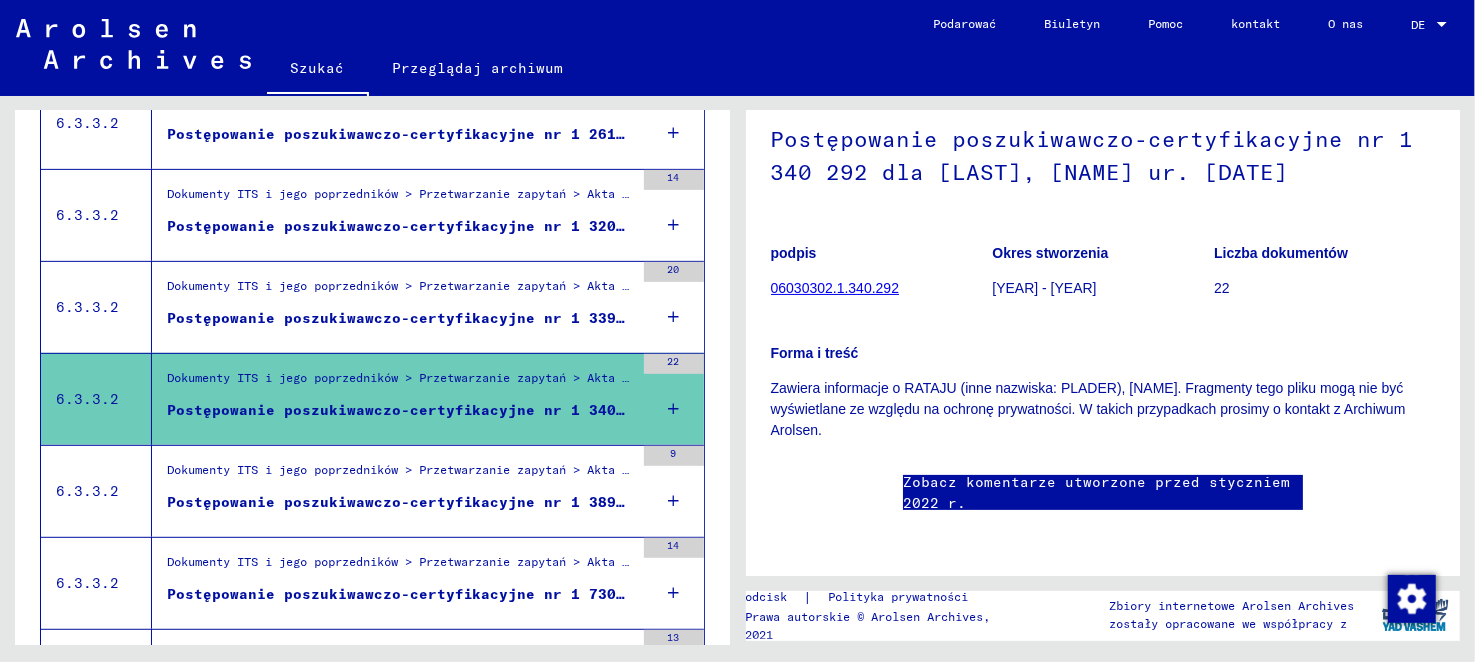 click on "Postępowanie poszukiwawczo-certyfikacyjne nr 1 389 257 dla PLADER, [NAME] ur. 25.05.1923" at bounding box center [562, 502] 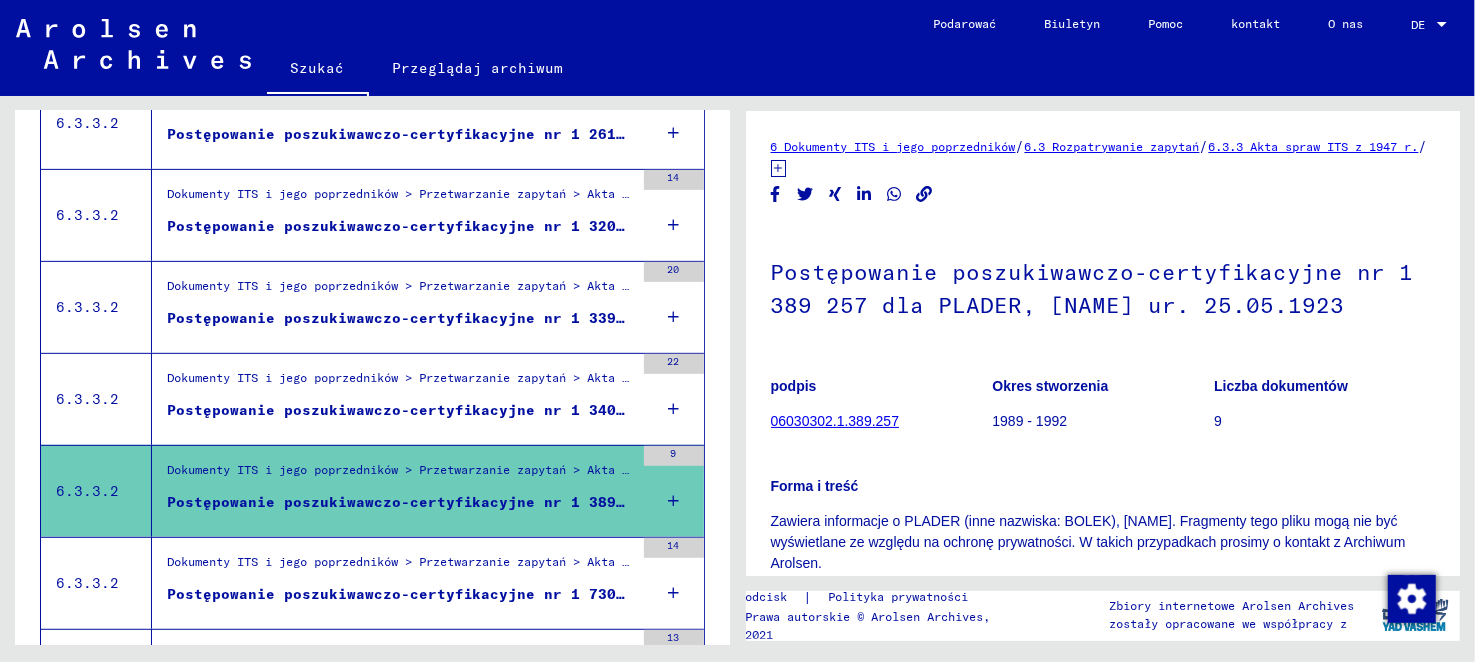 scroll, scrollTop: 0, scrollLeft: 0, axis: both 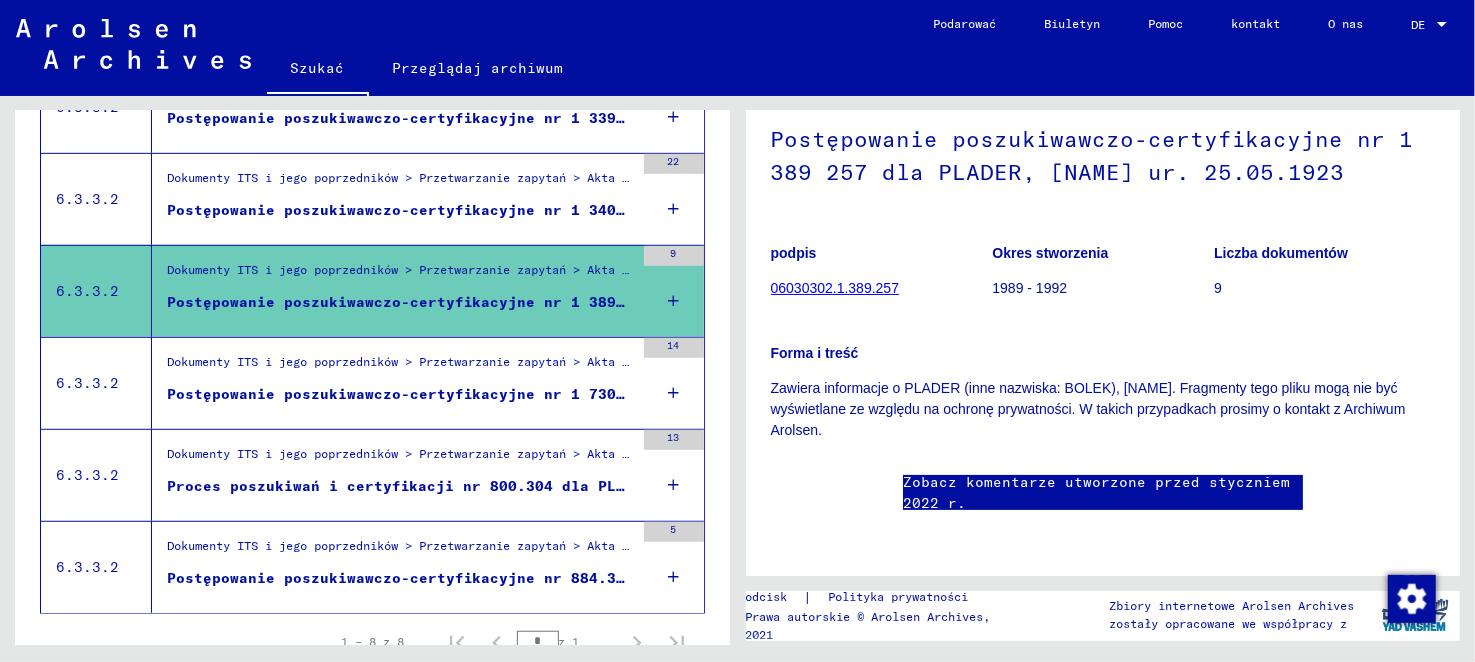 click on "Postępowanie poszukiwawczo-certyfikacyjne nr 1 730 939 dla KOMPF, [NAME] ur. 15.02.1924" at bounding box center [558, 394] 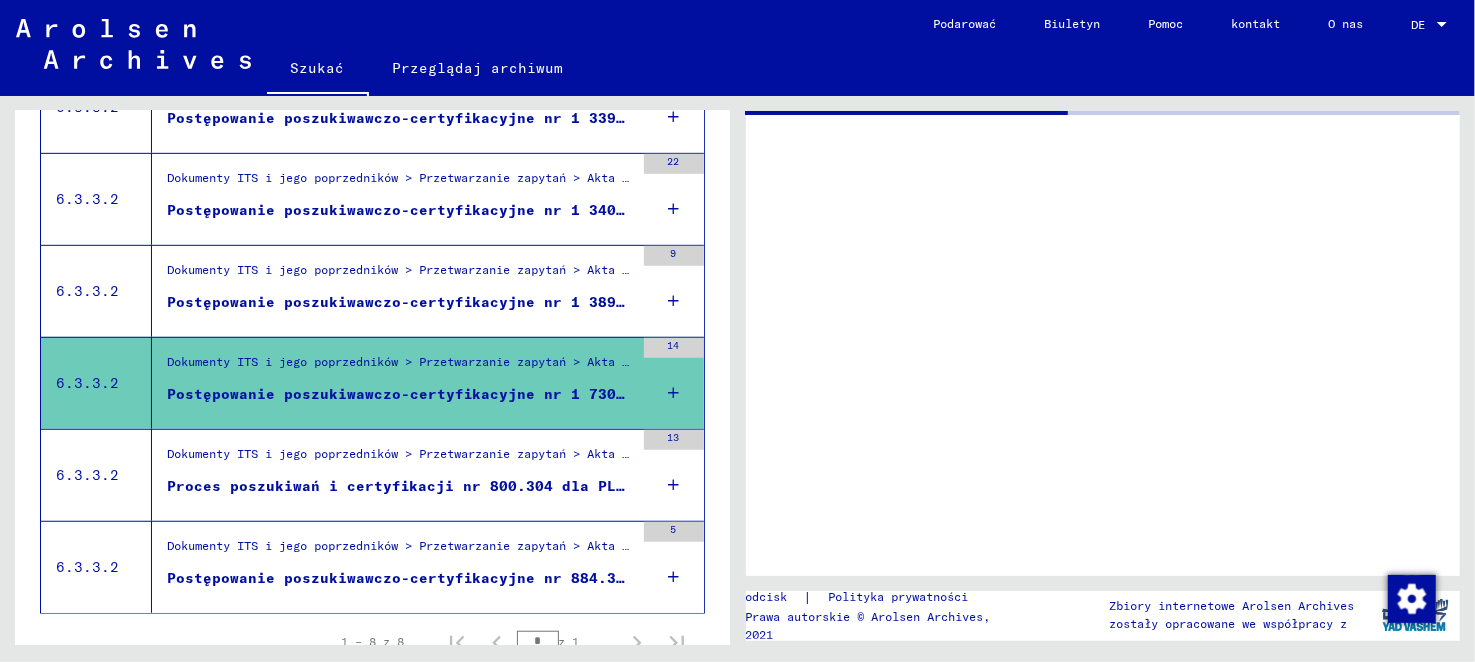 scroll, scrollTop: 0, scrollLeft: 0, axis: both 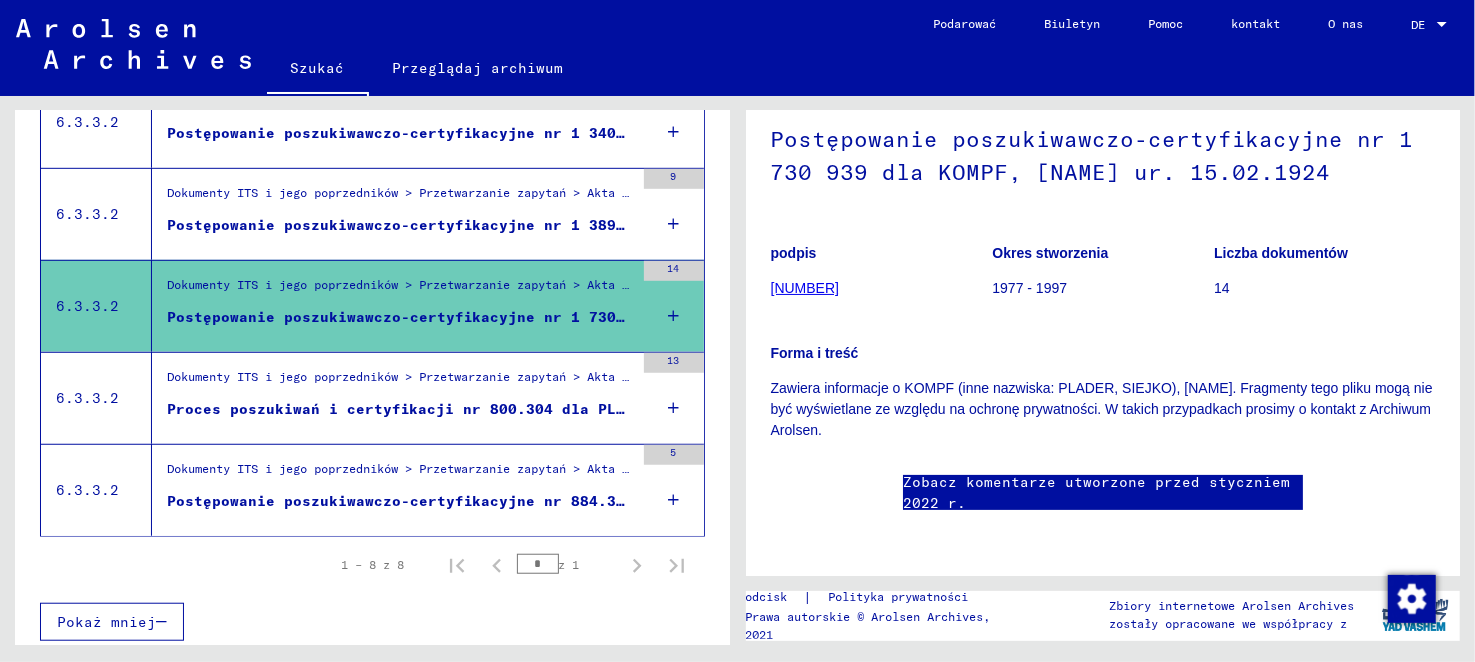 click on "Proces poszukiwań i certyfikacji nr 800.304 dla PLADER, [NAME] urodzony 05.01.1922" at bounding box center (535, 409) 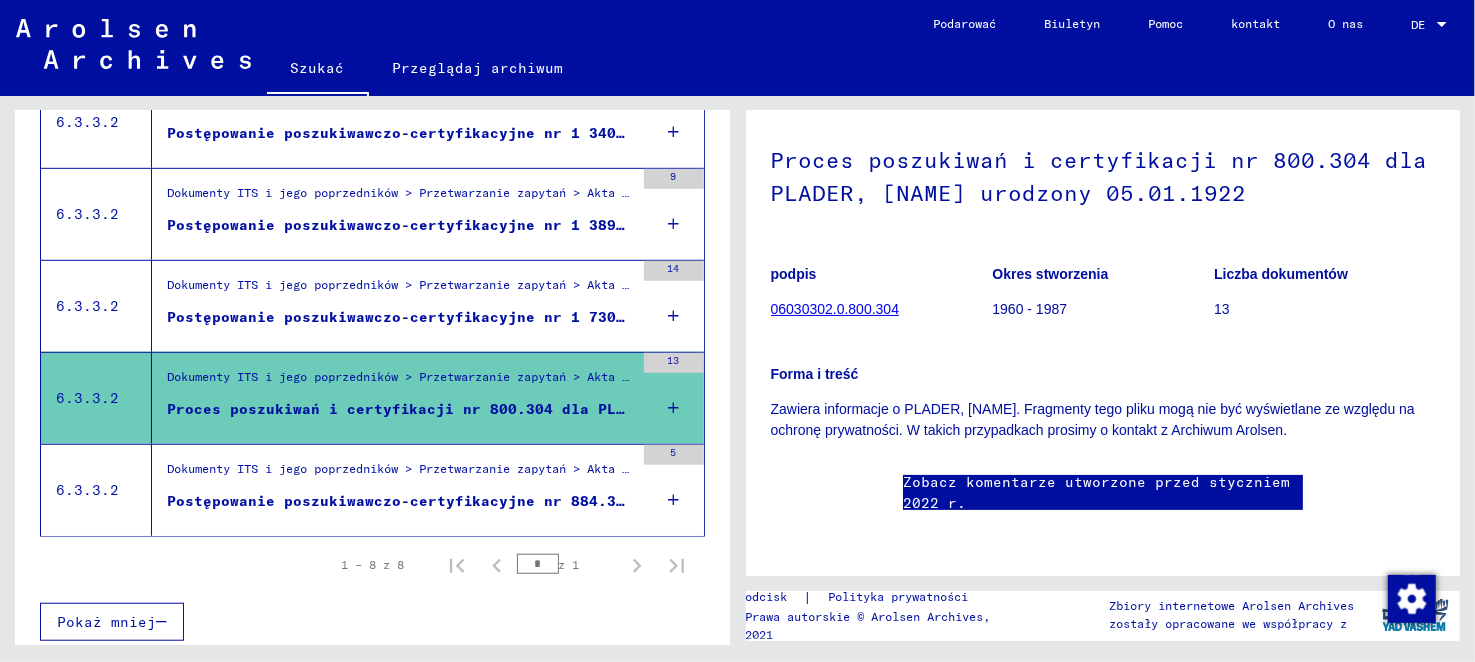 click on "Postępowanie poszukiwawczo-certyfikacyjne nr 884.395 dla BRAJER, [NAME] urodzony 15.01.1921" at bounding box center [576, 501] 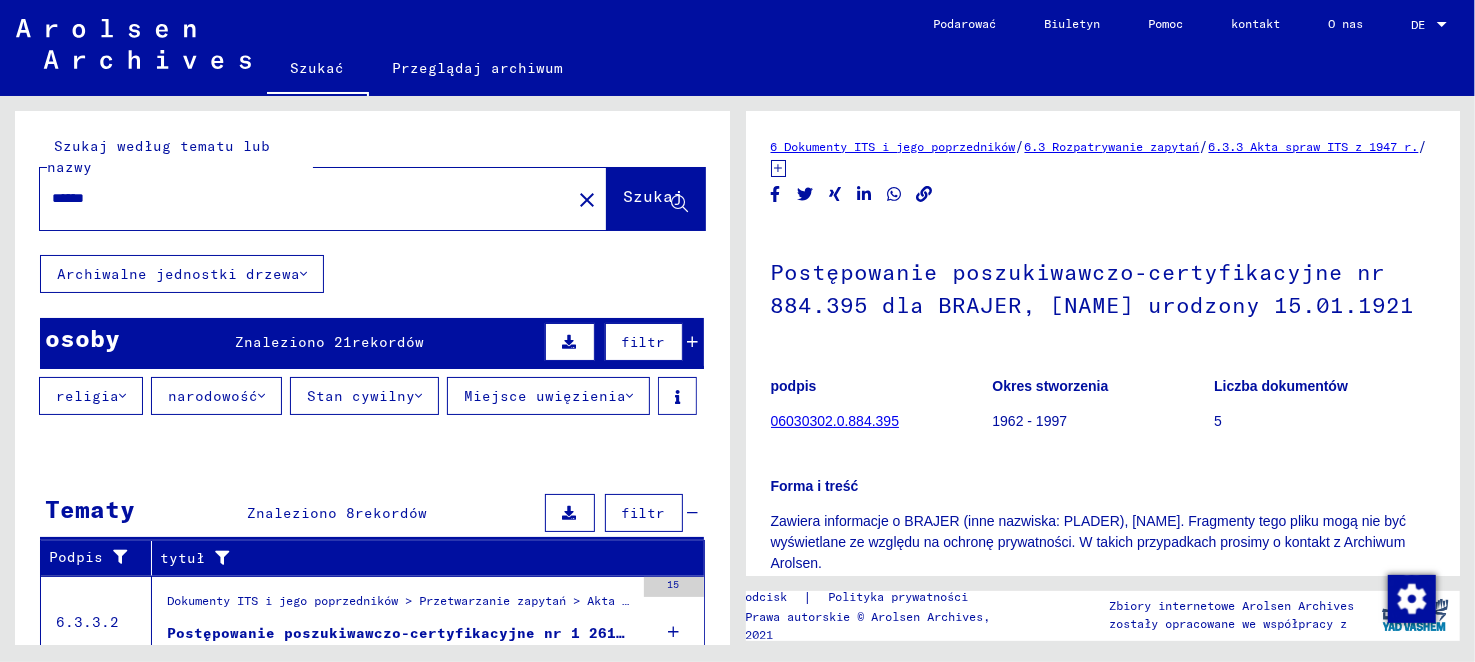 click on "******" at bounding box center (305, 198) 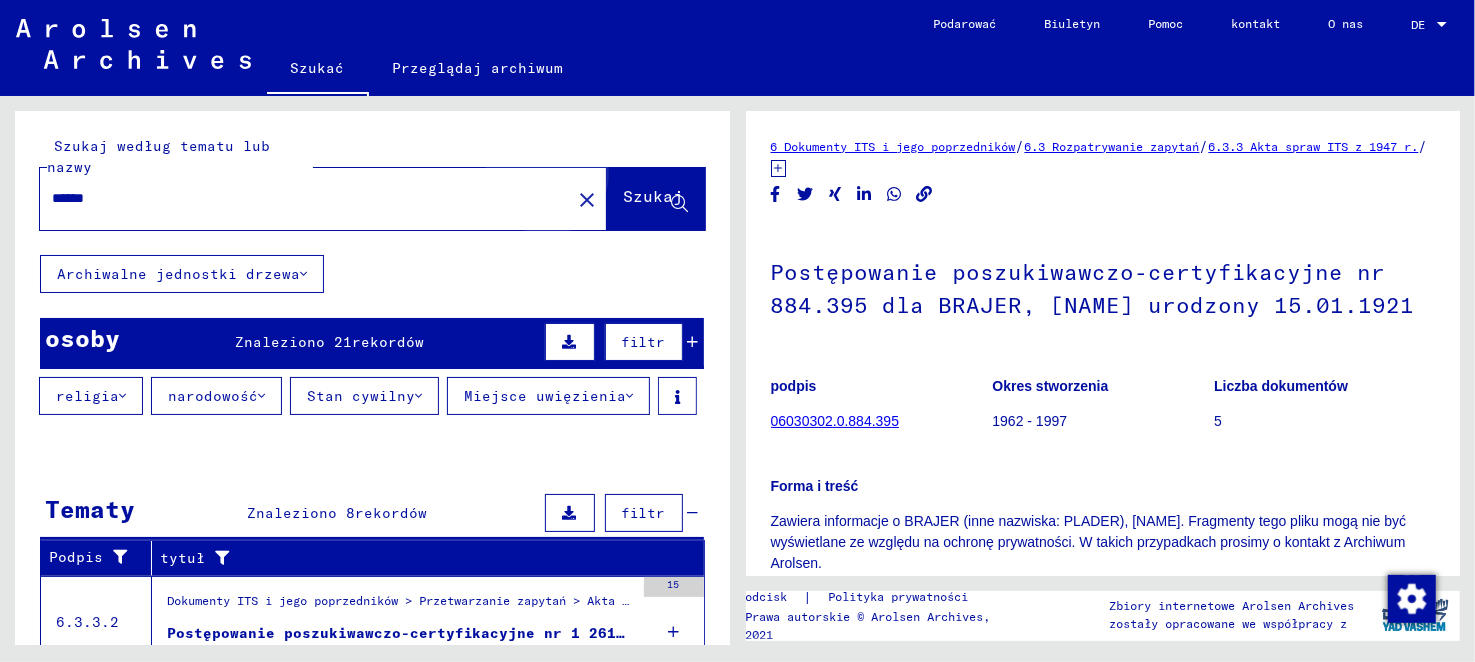click on "Szukaj" 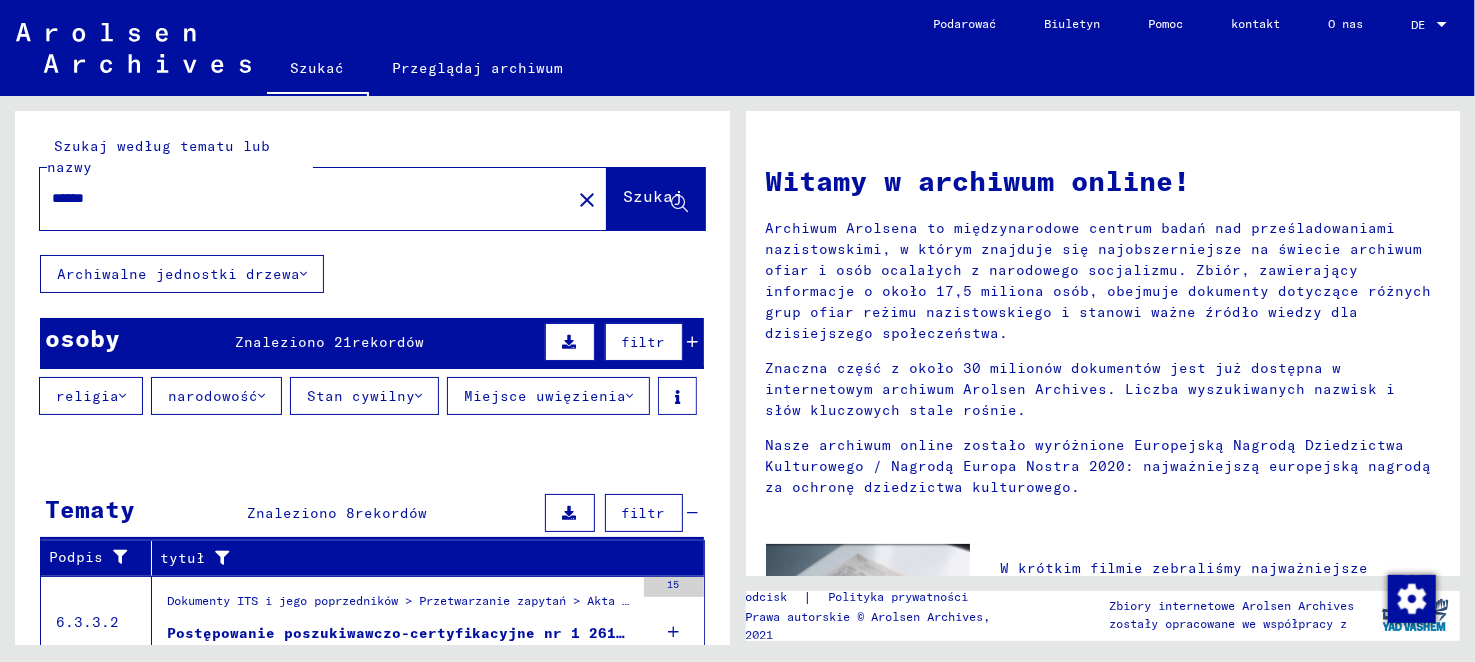 click on "******" at bounding box center (299, 198) 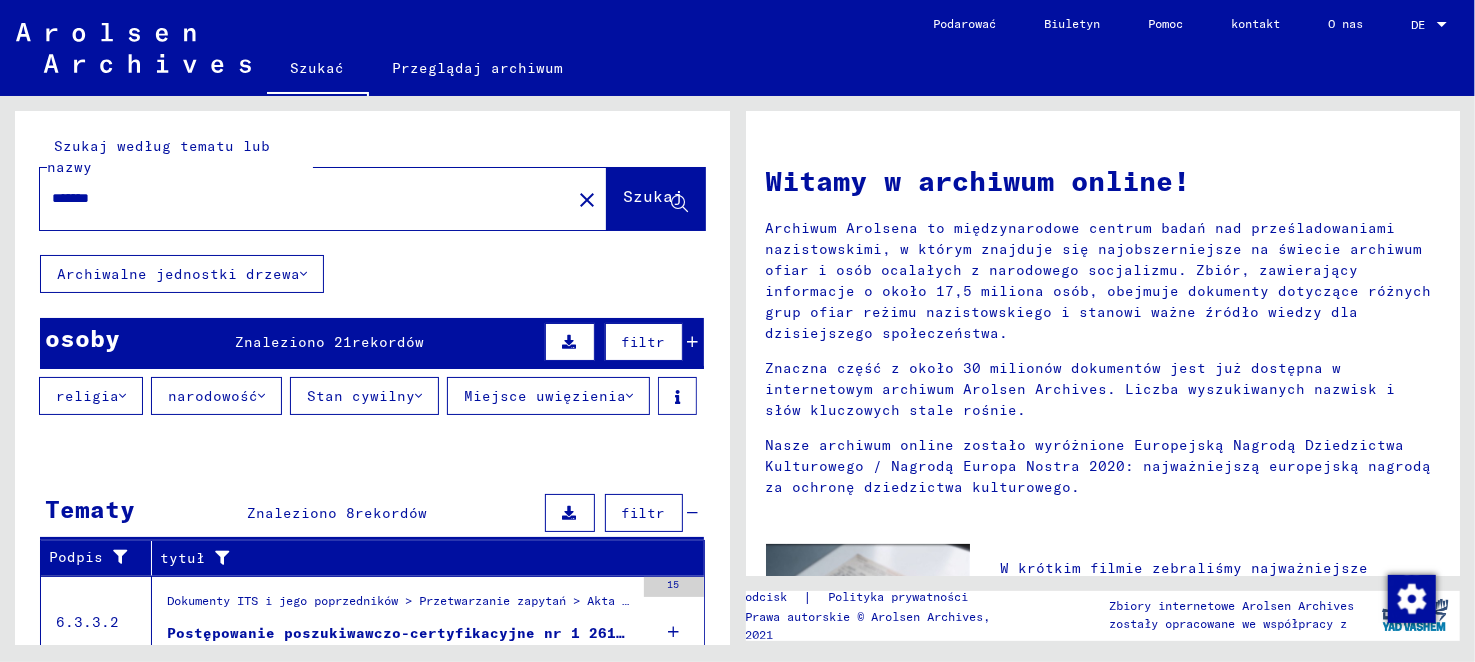 click on "Szukaj" 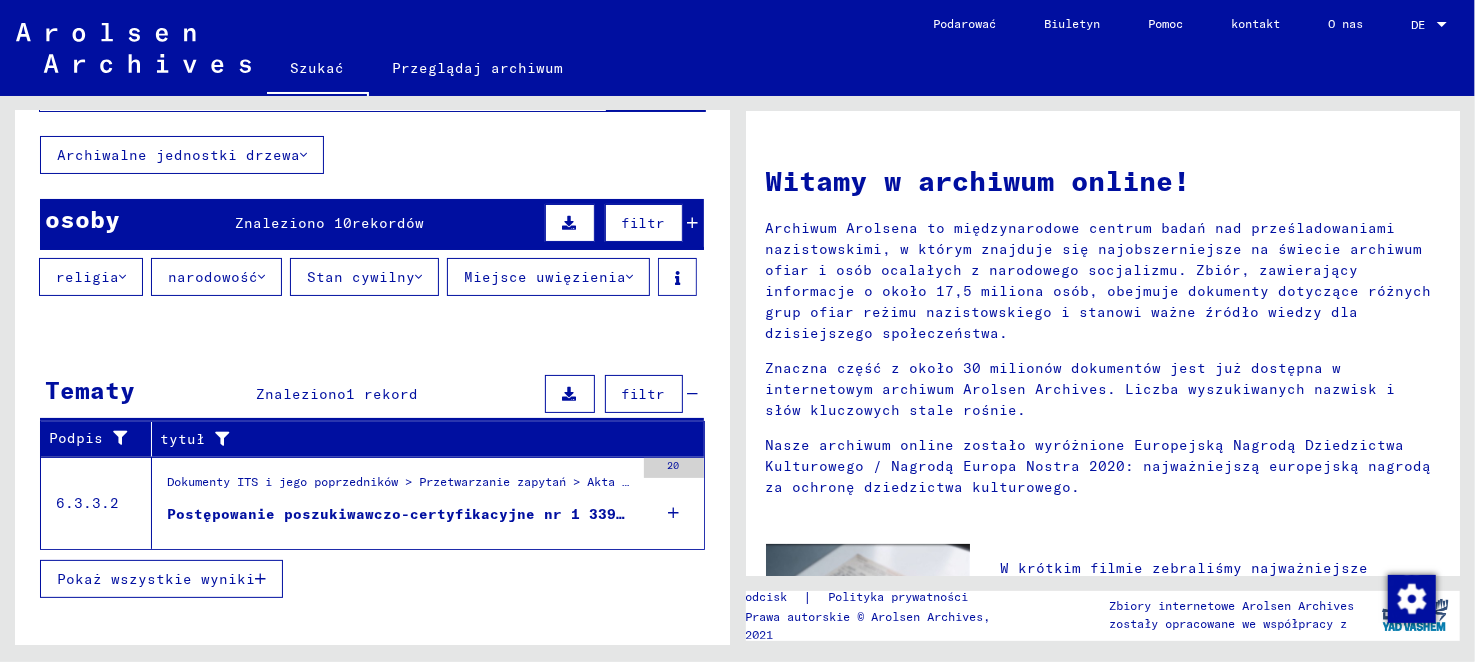 click on "Postępowanie poszukiwawczo-certyfikacyjne nr 1 339 549 dla PLADER, [NAME] ur. 06.12.1911" at bounding box center [562, 514] 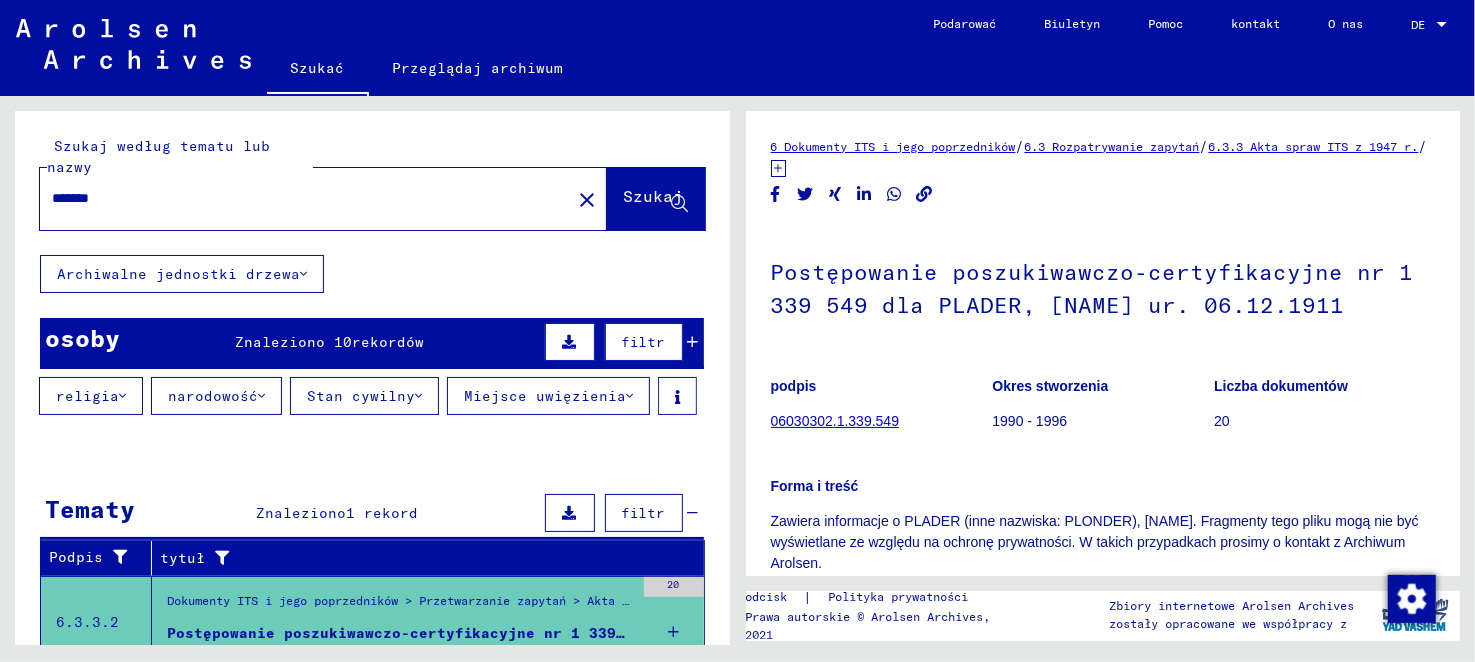 drag, startPoint x: 116, startPoint y: 195, endPoint x: 16, endPoint y: 194, distance: 100.005 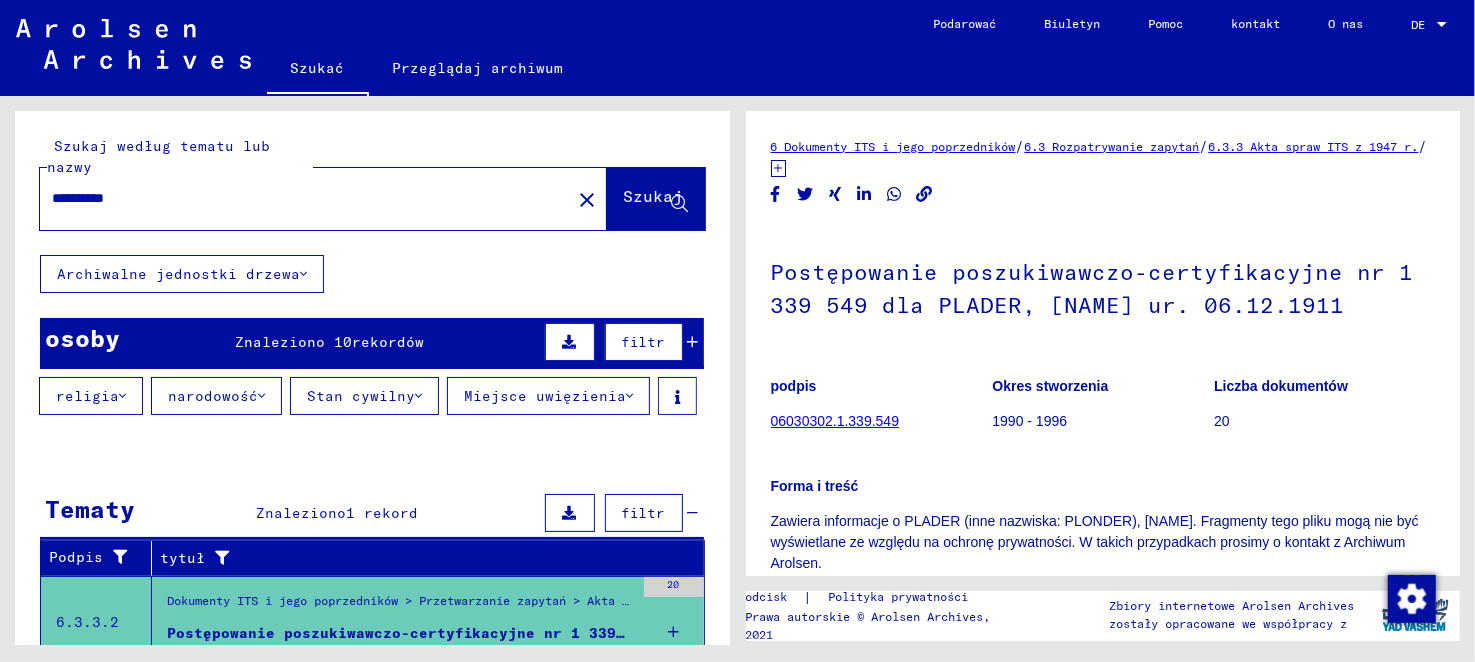 type on "**********" 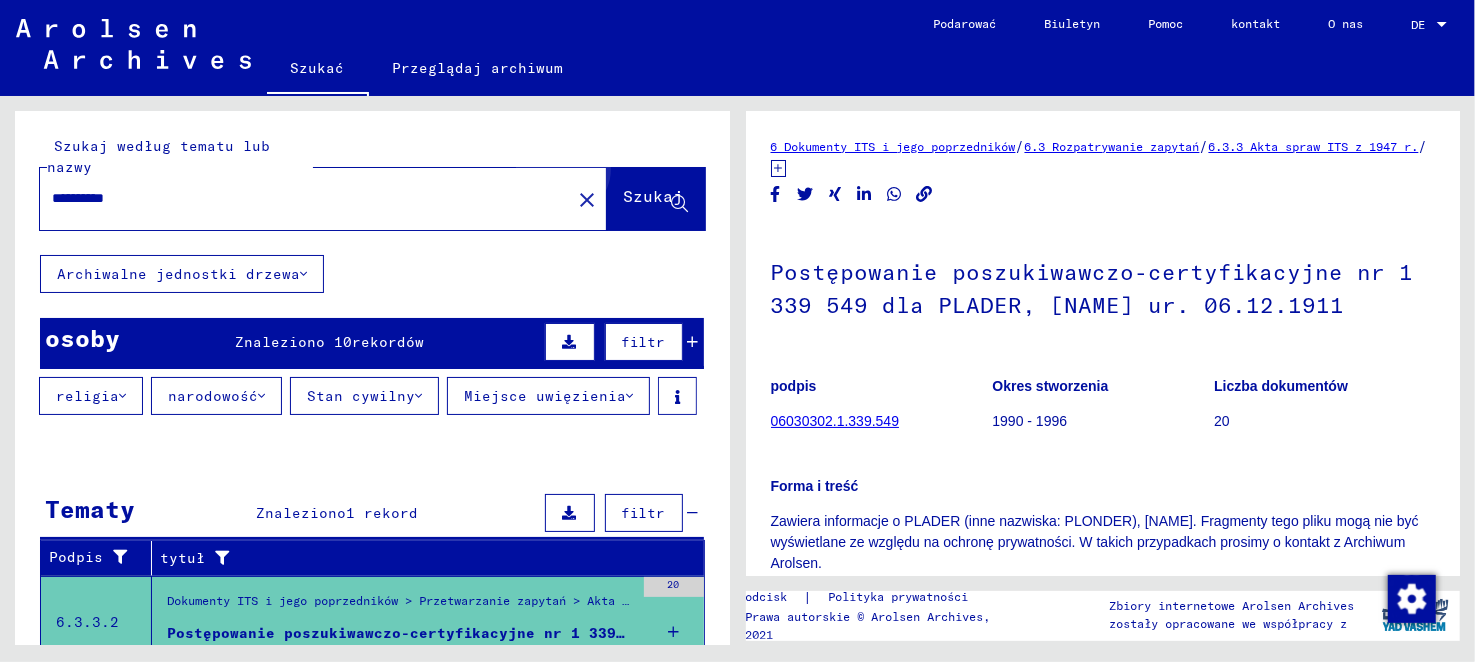 click on "Szukaj" 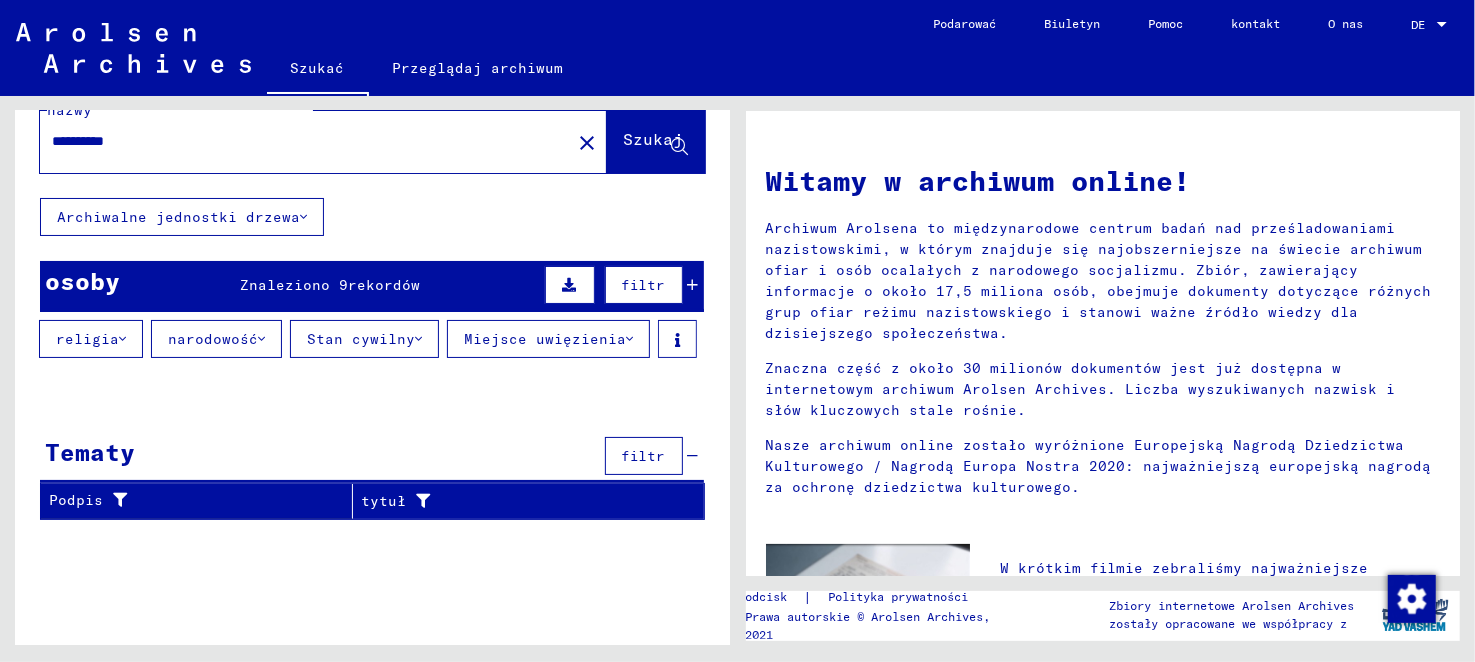 scroll, scrollTop: 0, scrollLeft: 0, axis: both 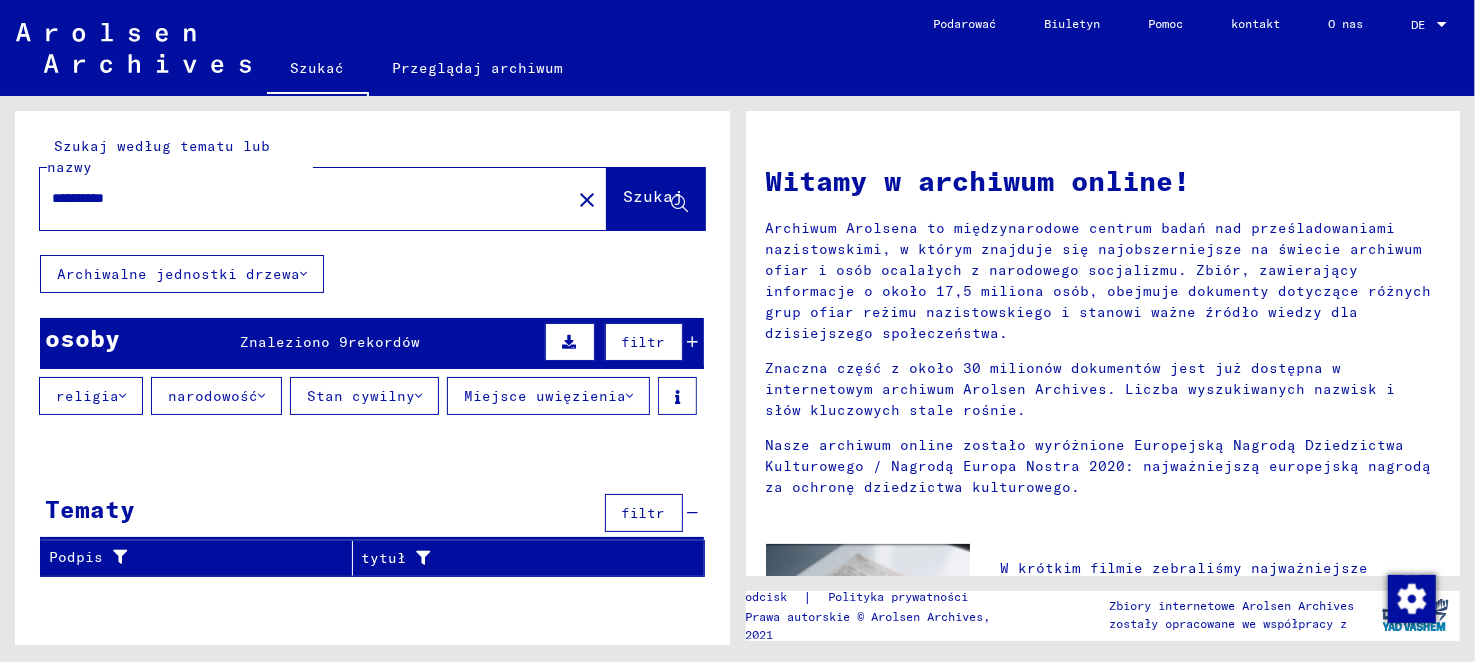 click at bounding box center (570, 342) 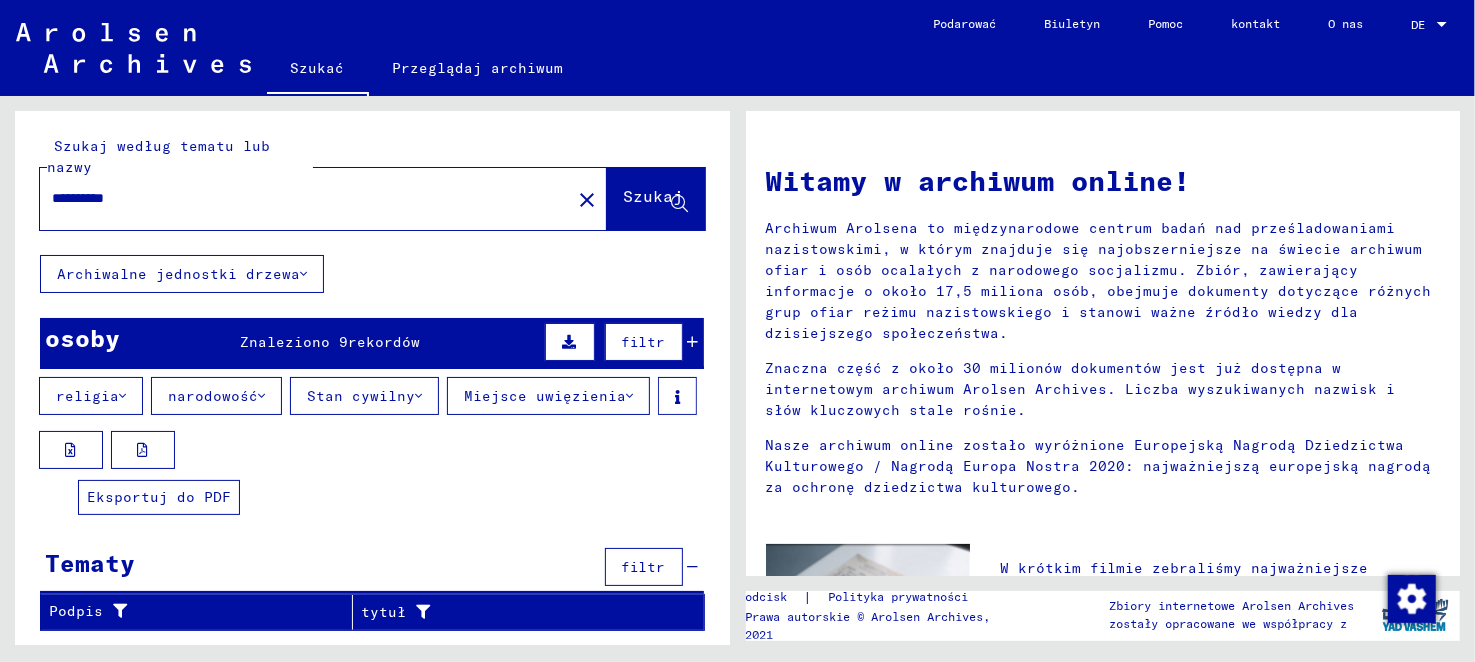click at bounding box center [143, 450] 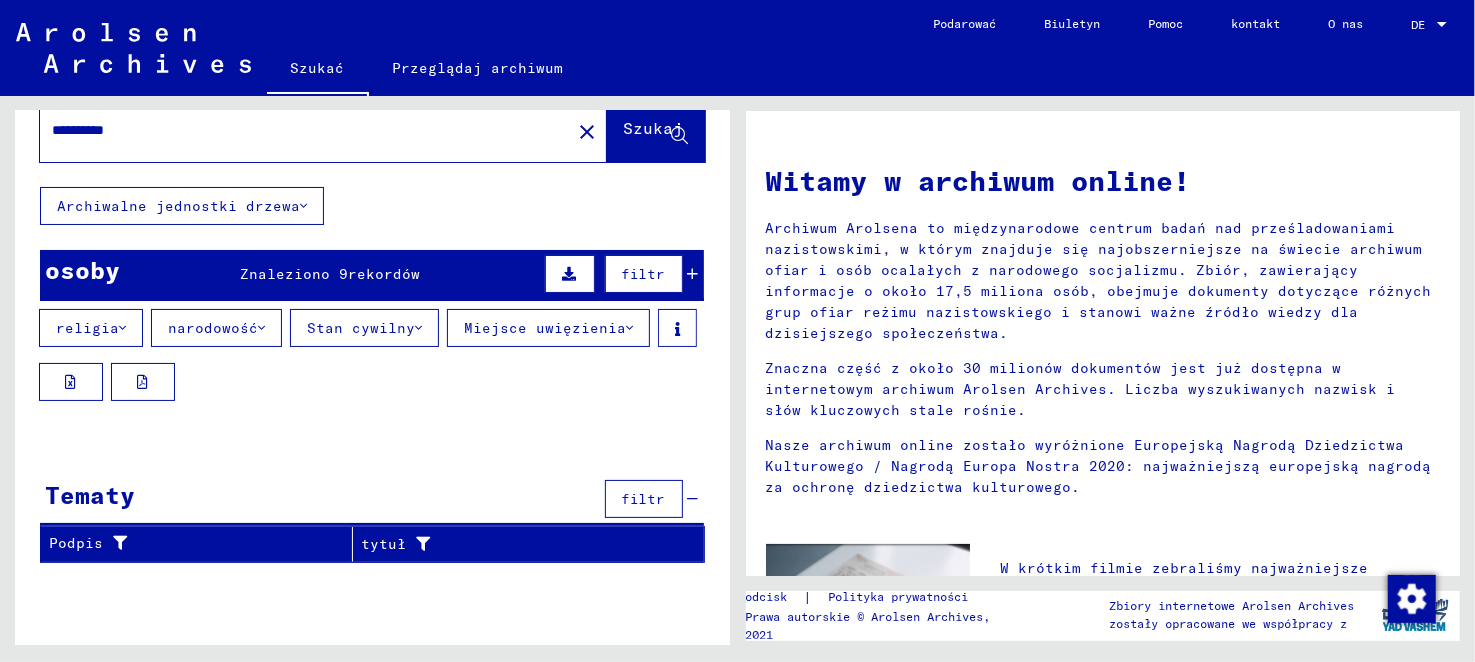scroll, scrollTop: 99, scrollLeft: 0, axis: vertical 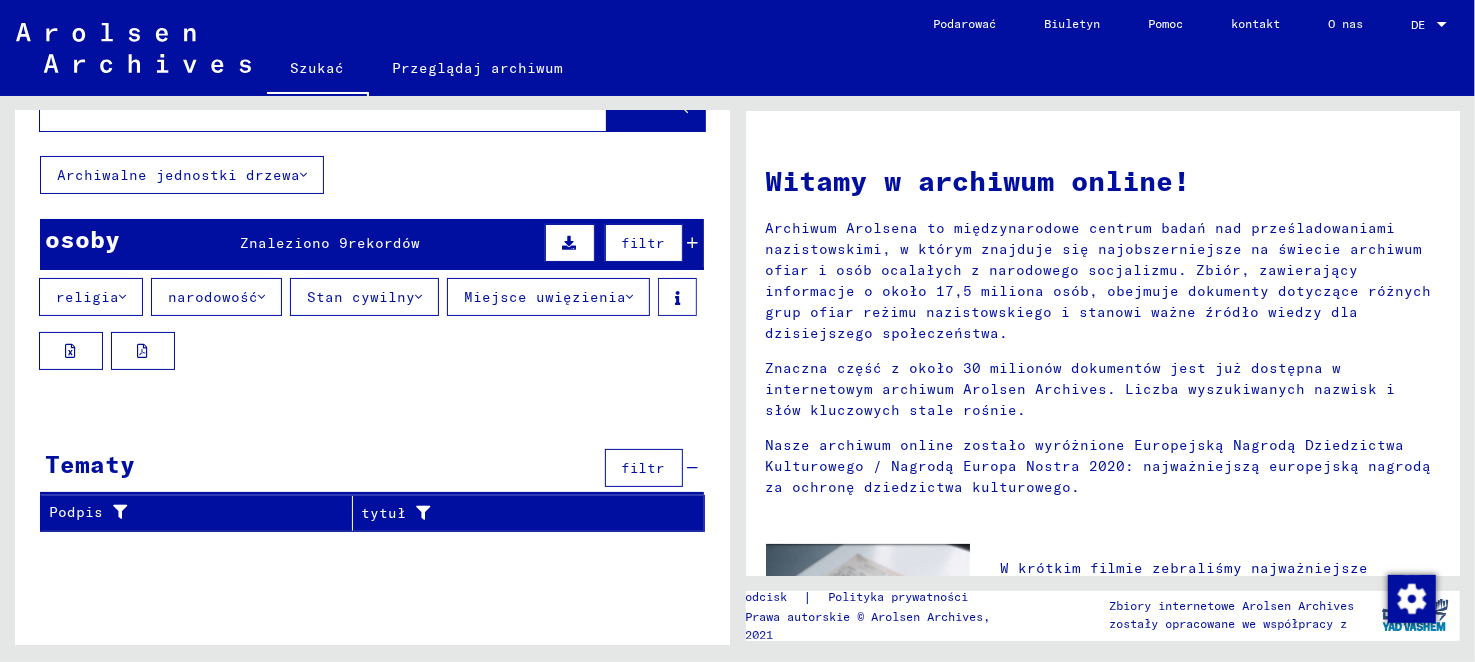 click on "Znaleziono 9" at bounding box center (294, 243) 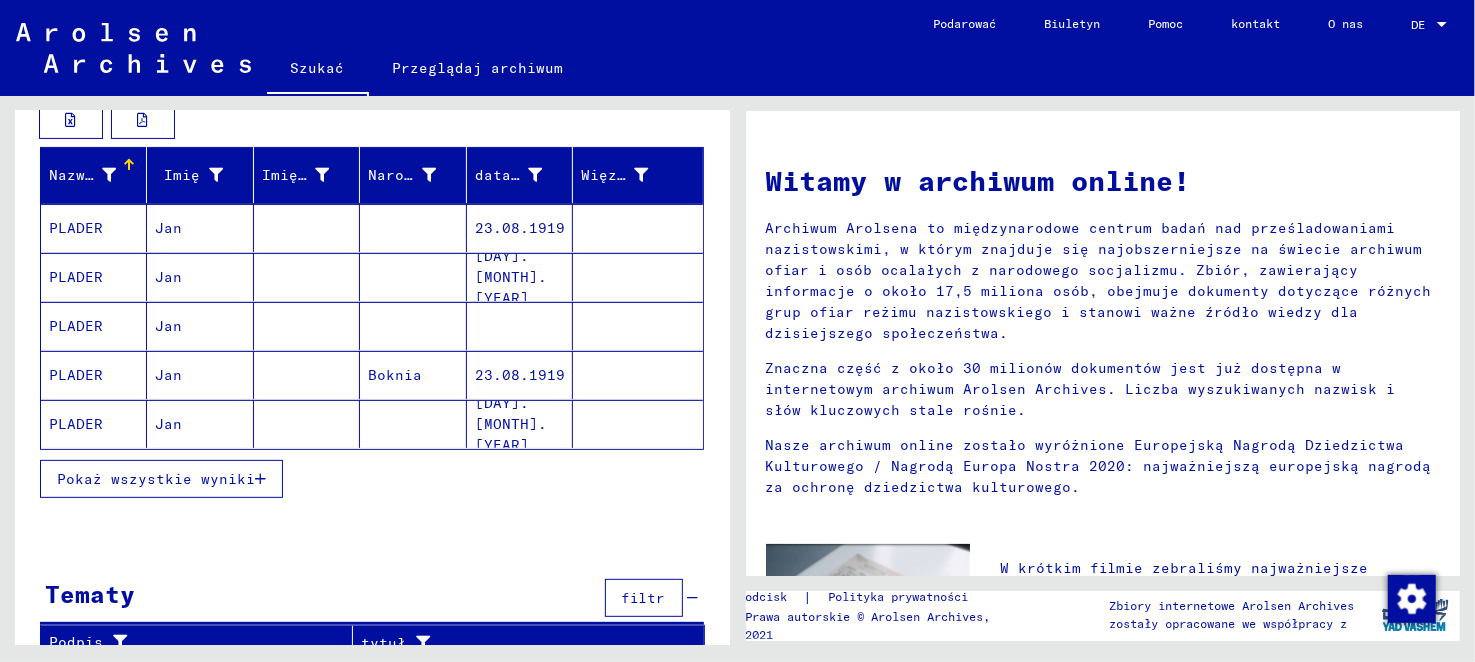 scroll, scrollTop: 340, scrollLeft: 0, axis: vertical 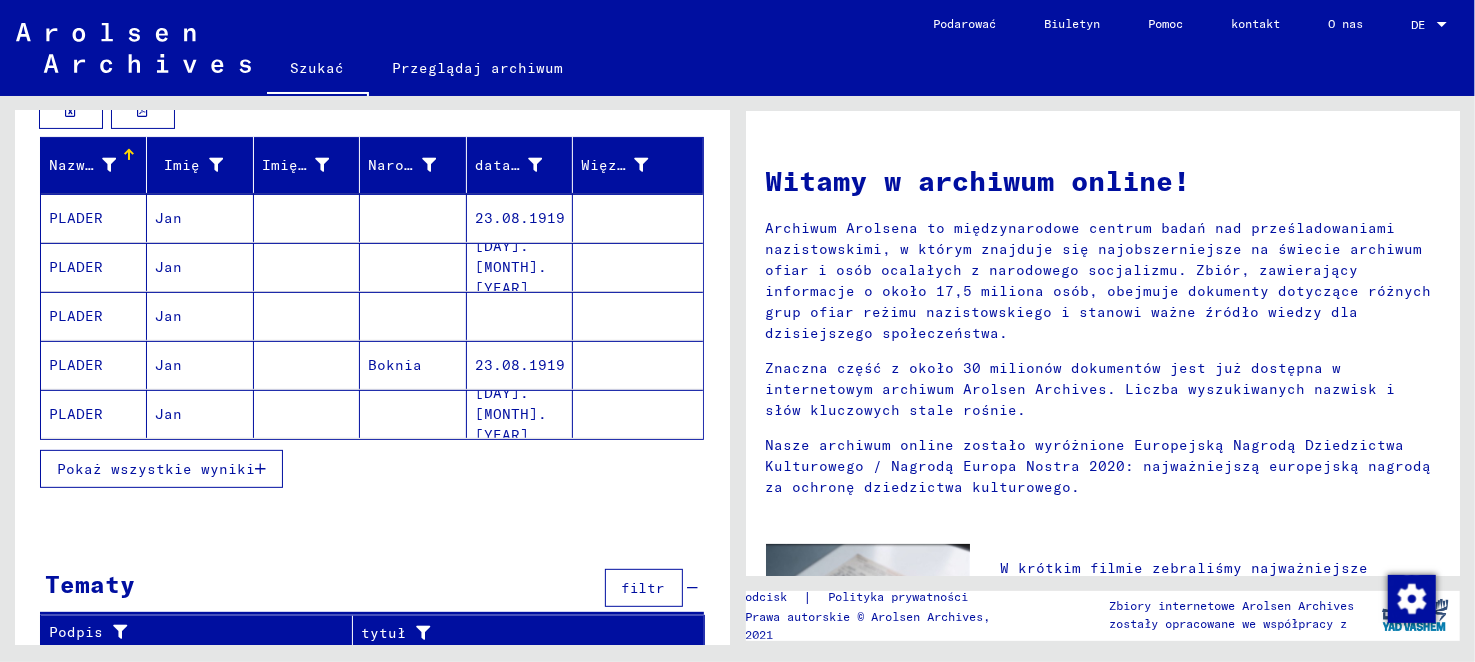 click on "Pokaż wszystkie wyniki" at bounding box center [156, 469] 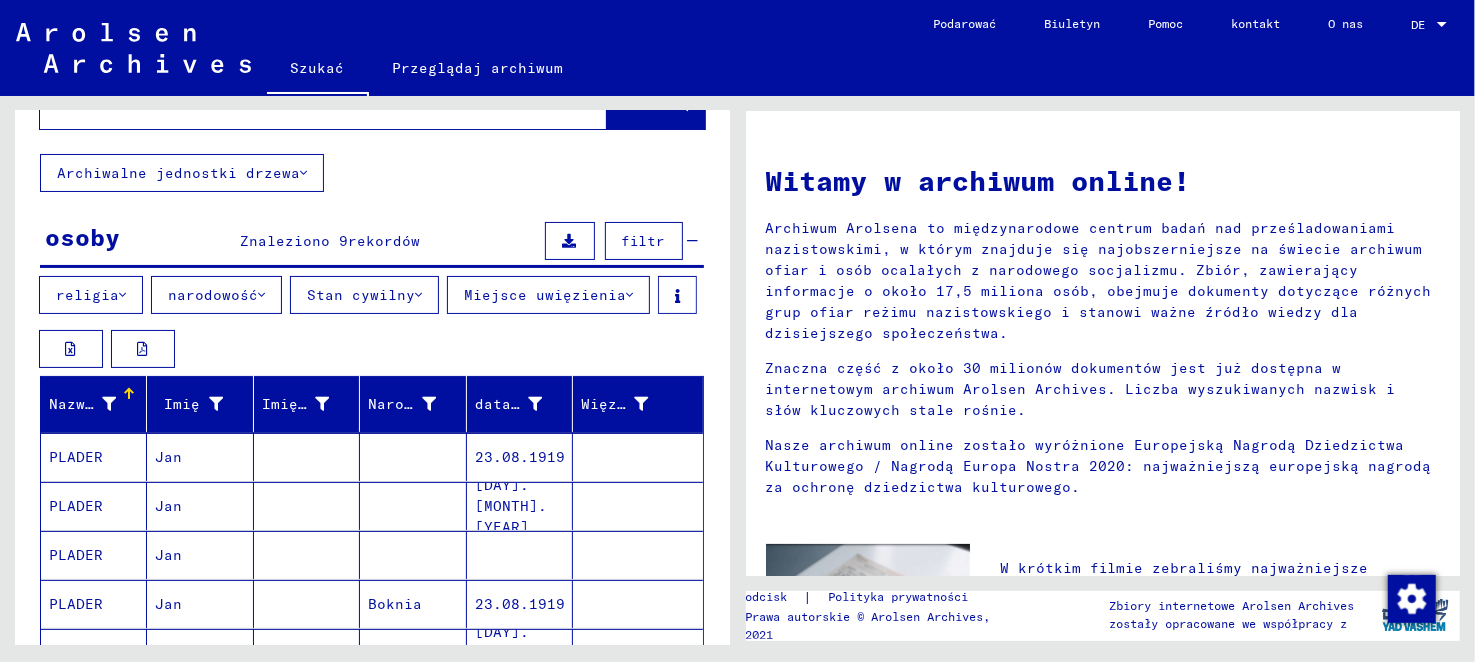 scroll, scrollTop: 0, scrollLeft: 0, axis: both 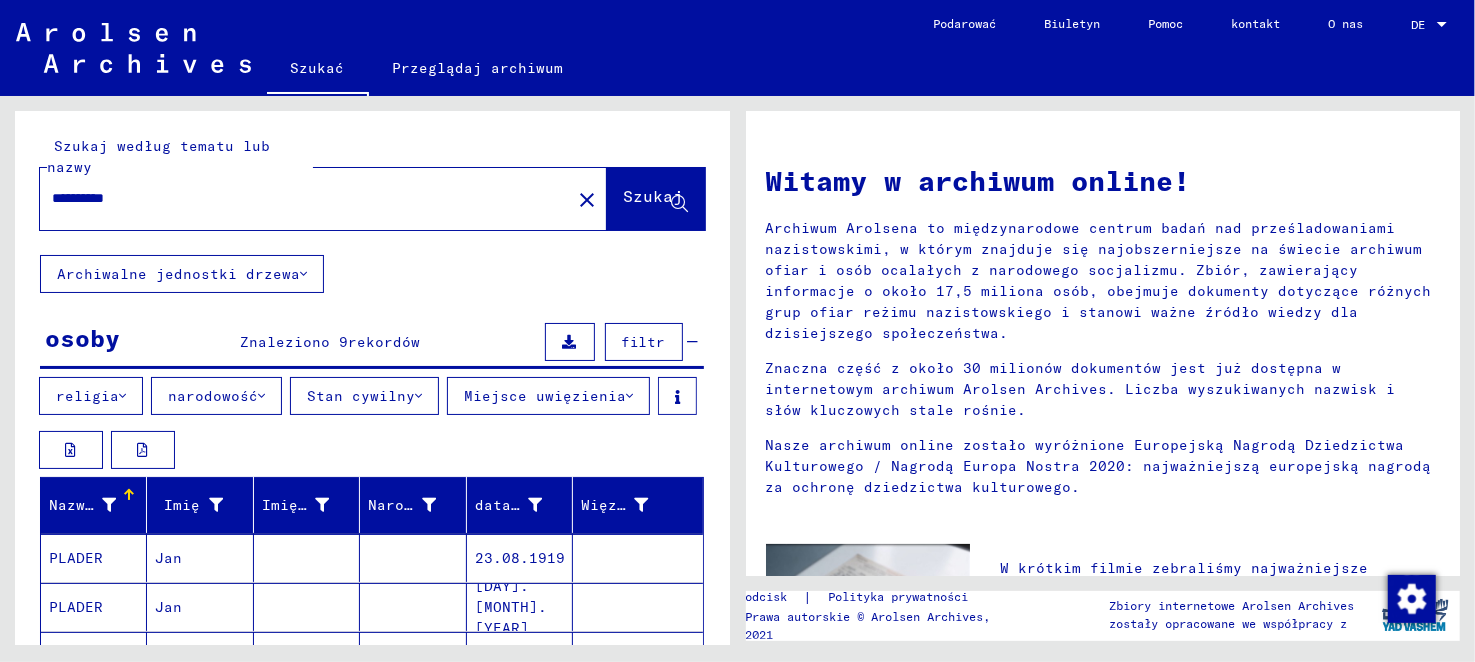click 